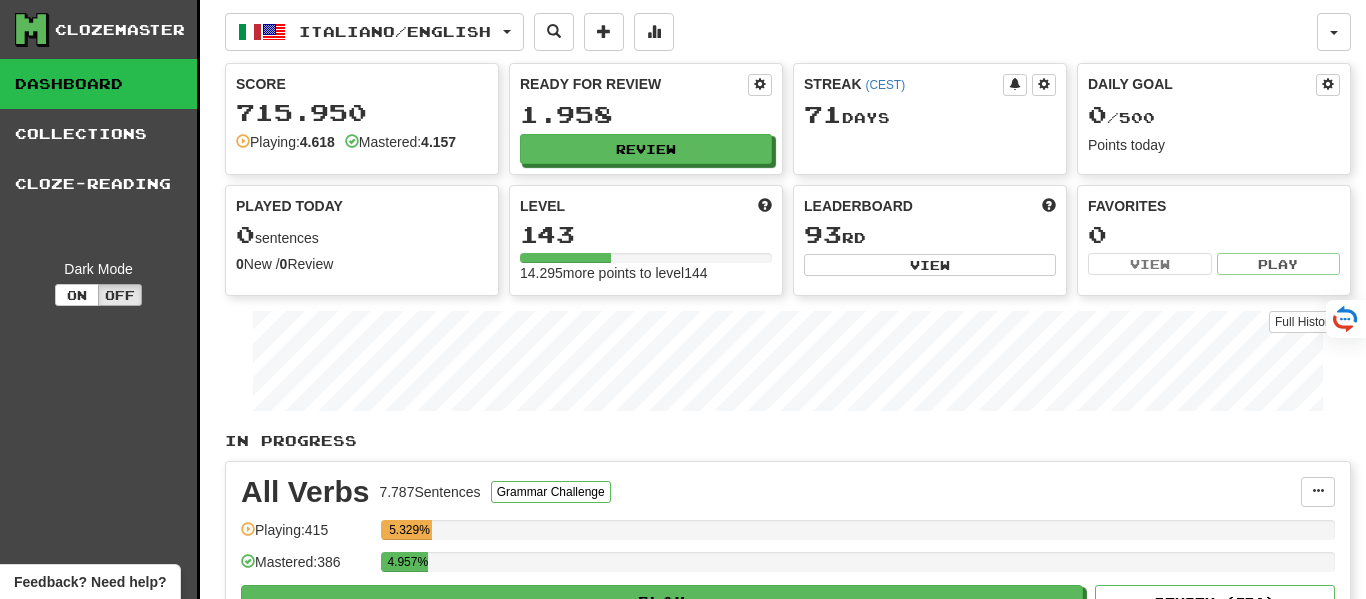 scroll, scrollTop: 0, scrollLeft: 0, axis: both 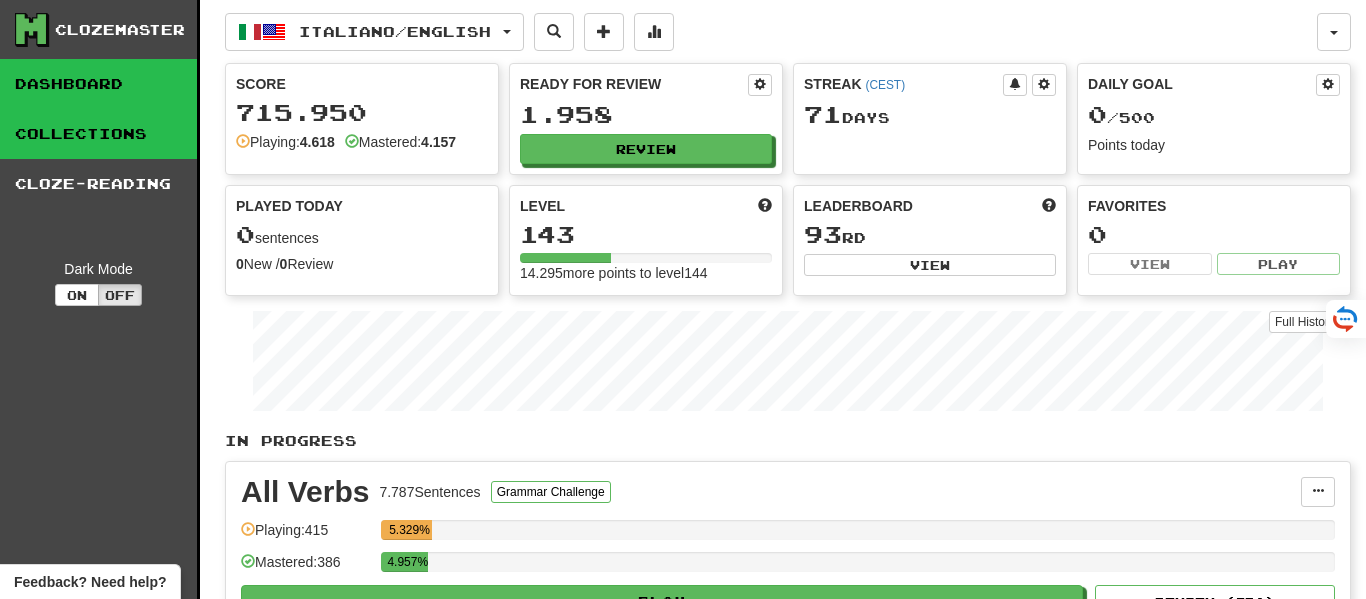 click on "Collections" at bounding box center (98, 134) 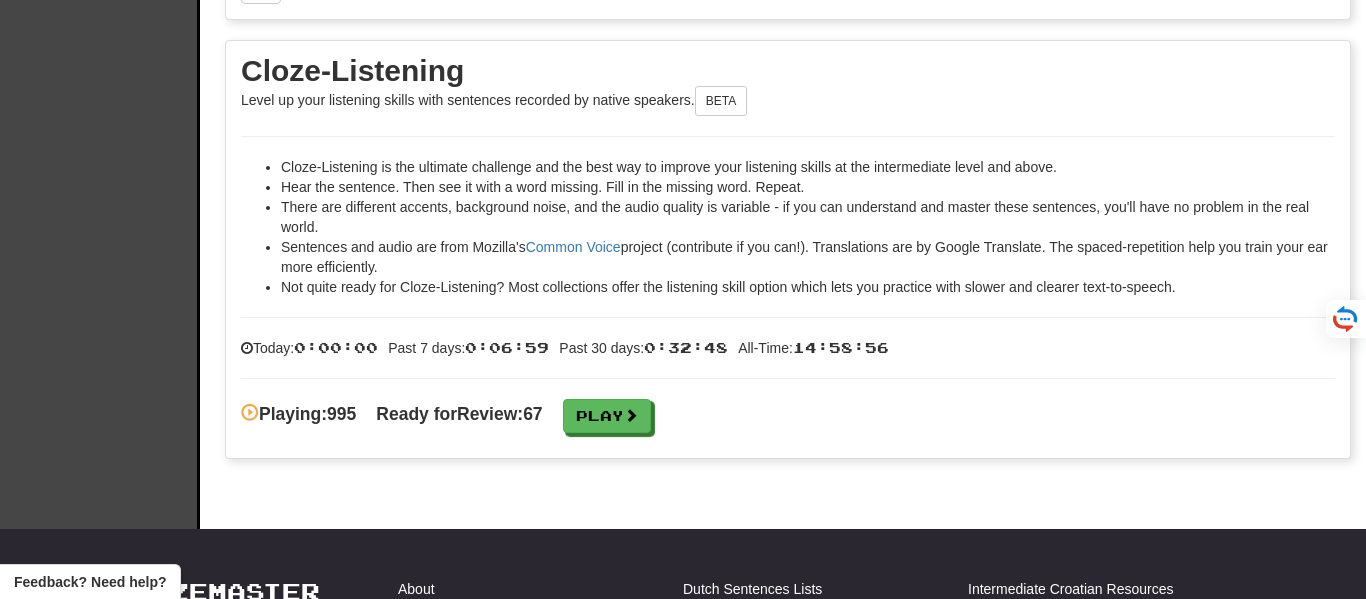 scroll, scrollTop: 2994, scrollLeft: 0, axis: vertical 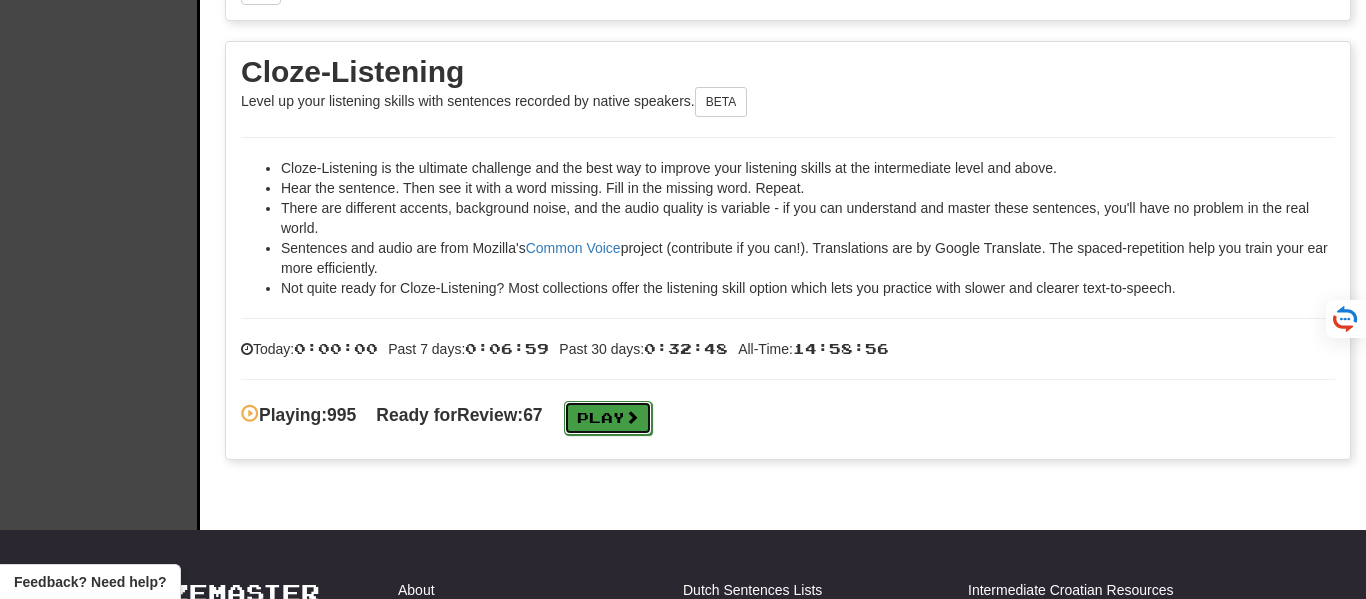 click on "Play" at bounding box center (608, 418) 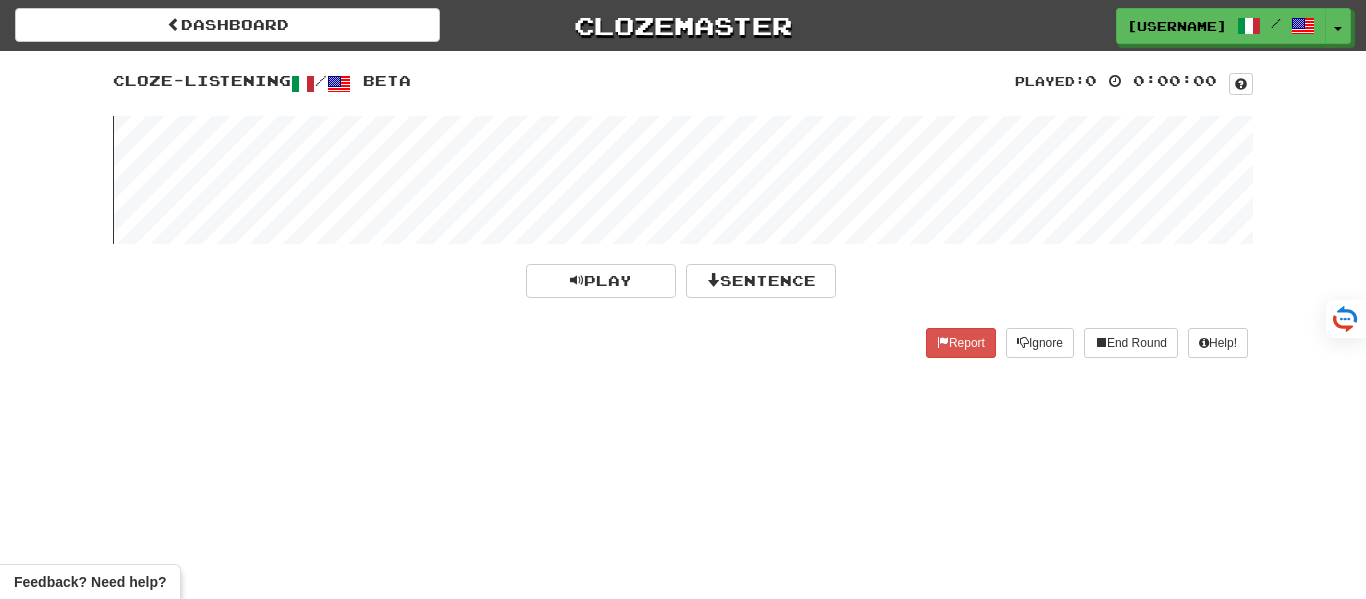 scroll, scrollTop: 0, scrollLeft: 0, axis: both 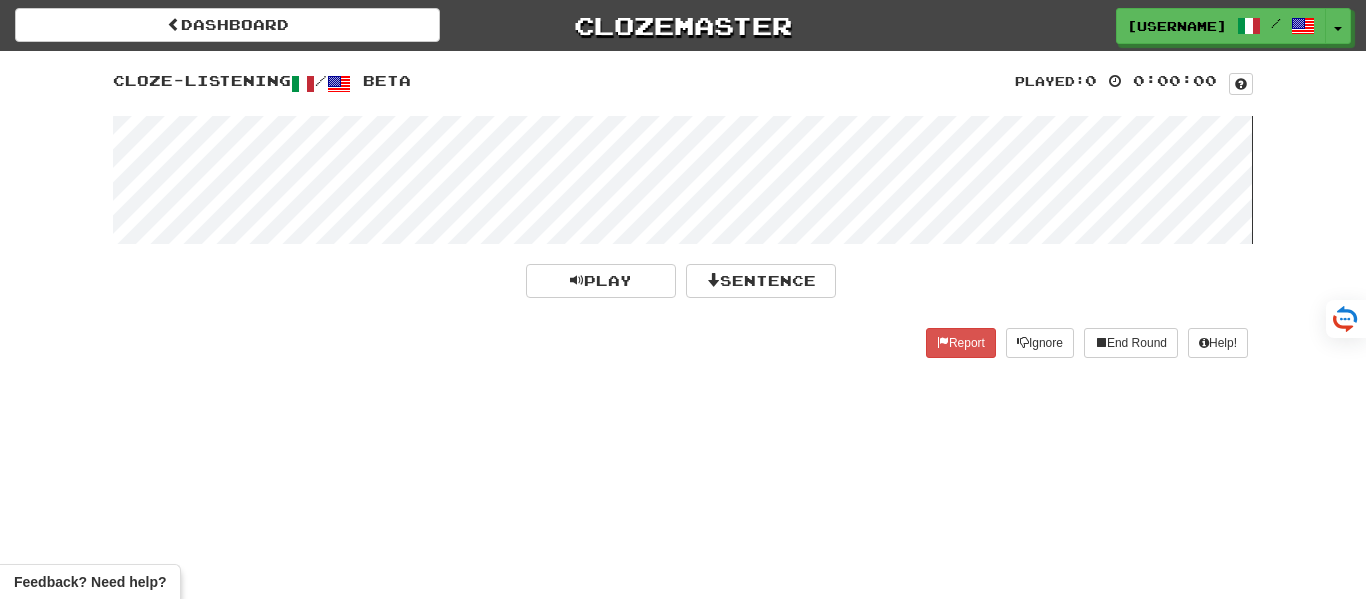 click at bounding box center [683, 180] 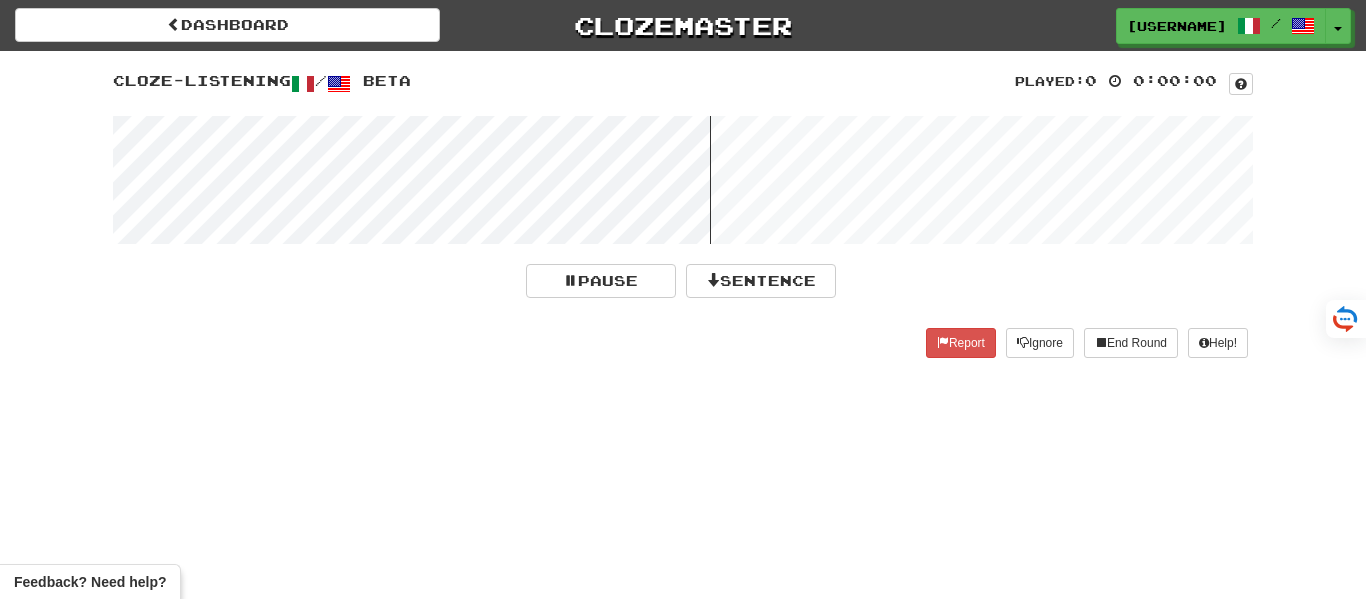 click at bounding box center [683, 180] 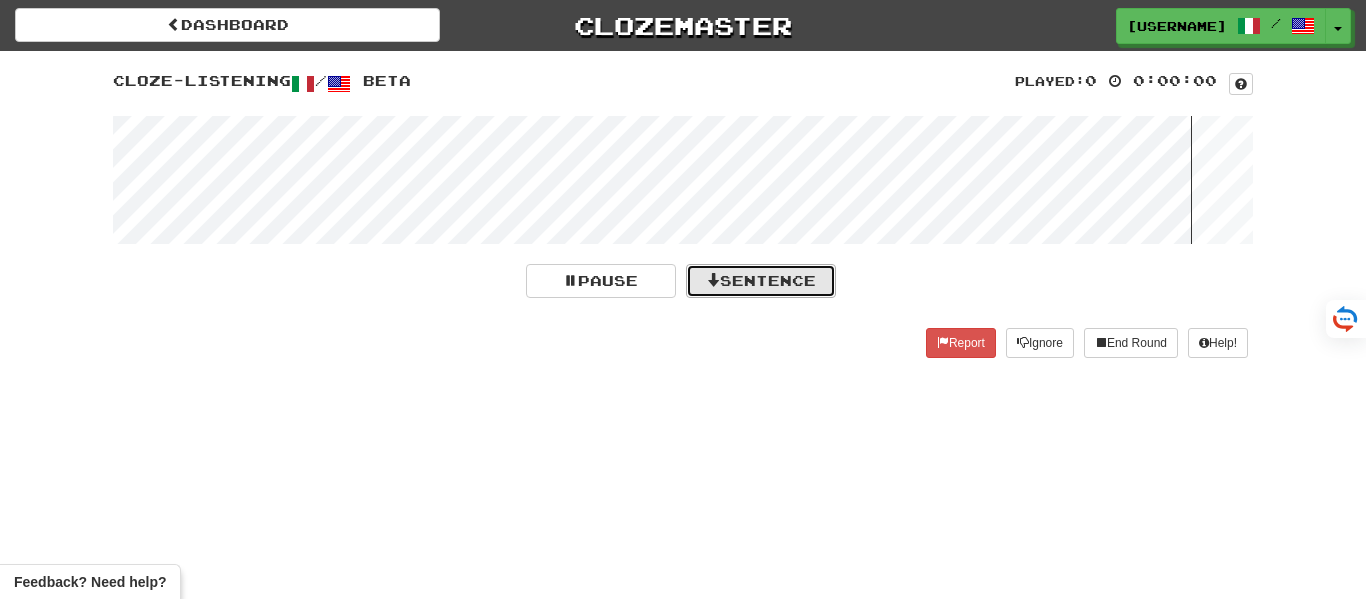 click on "Sentence" at bounding box center (761, 281) 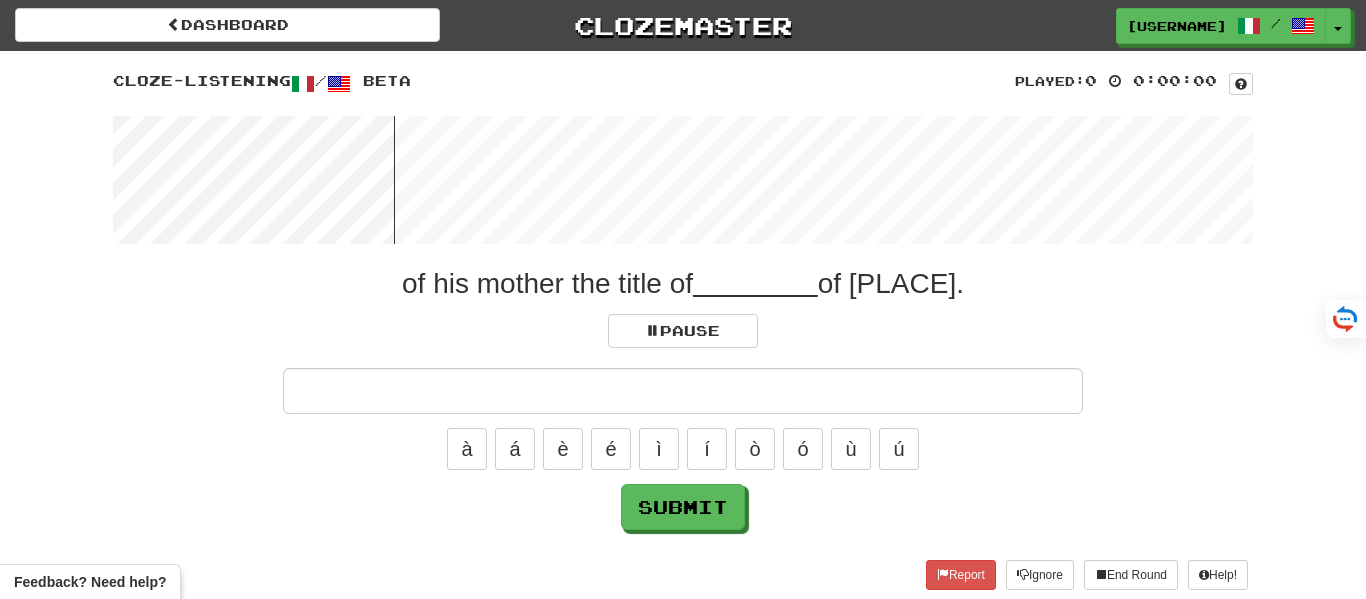 click at bounding box center [683, 391] 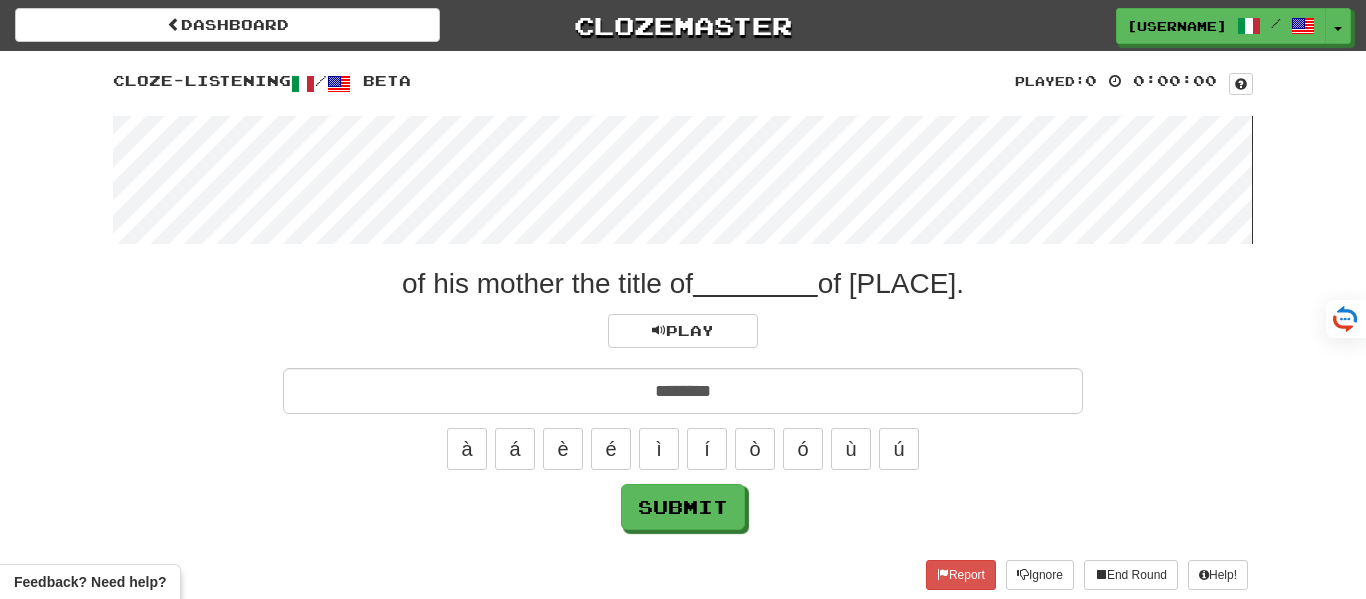 type on "********" 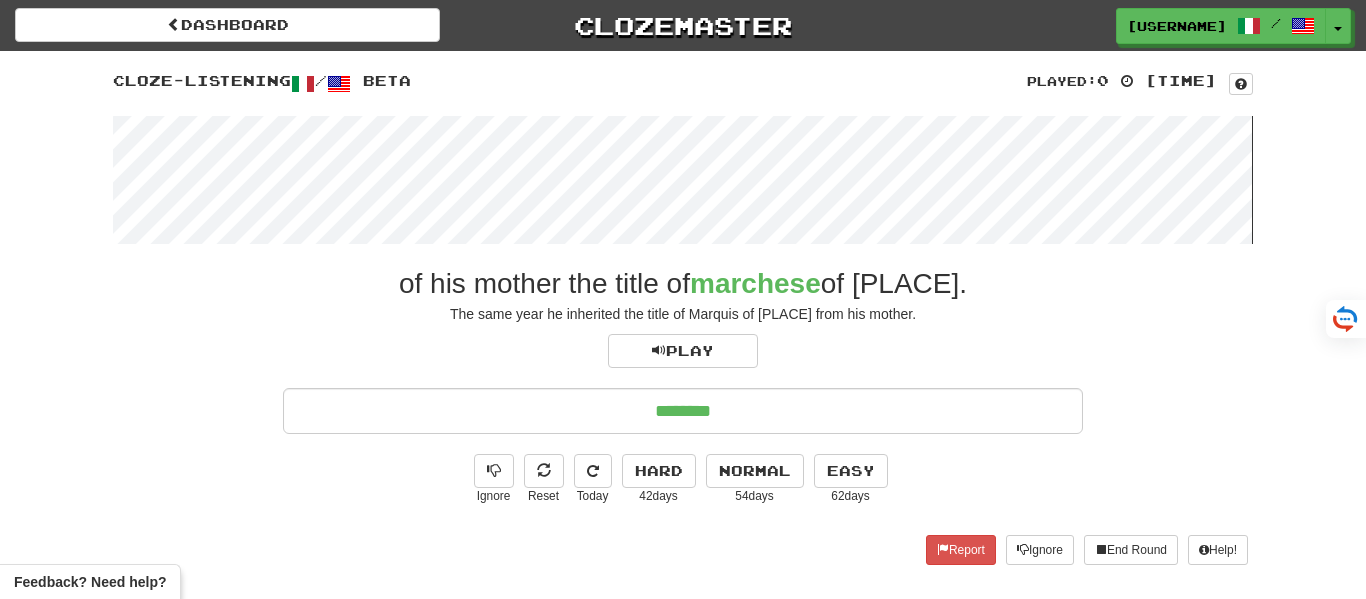 click at bounding box center [683, 180] 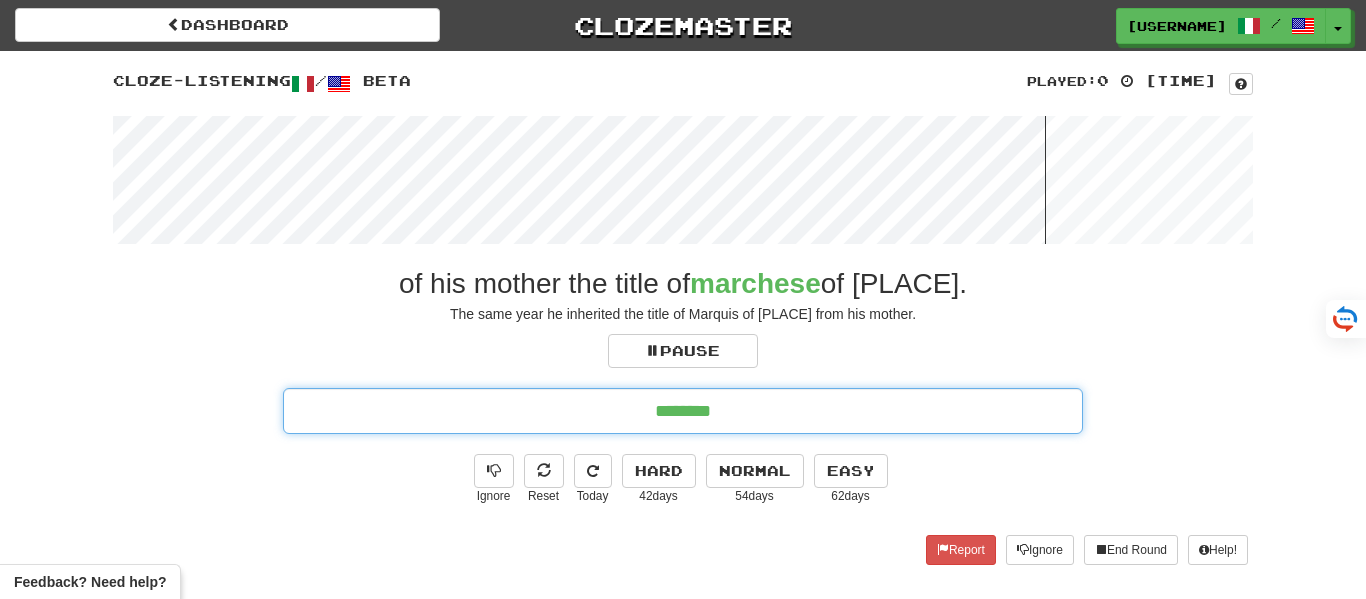 click on "********" at bounding box center [683, 411] 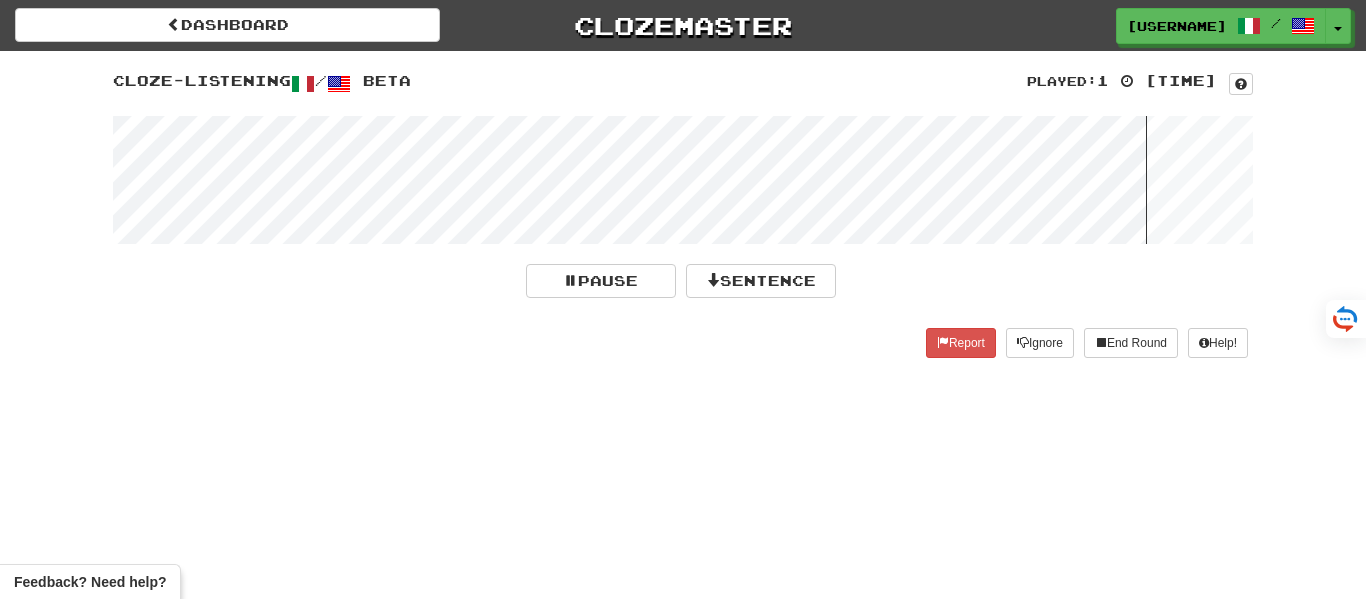 click at bounding box center [683, 180] 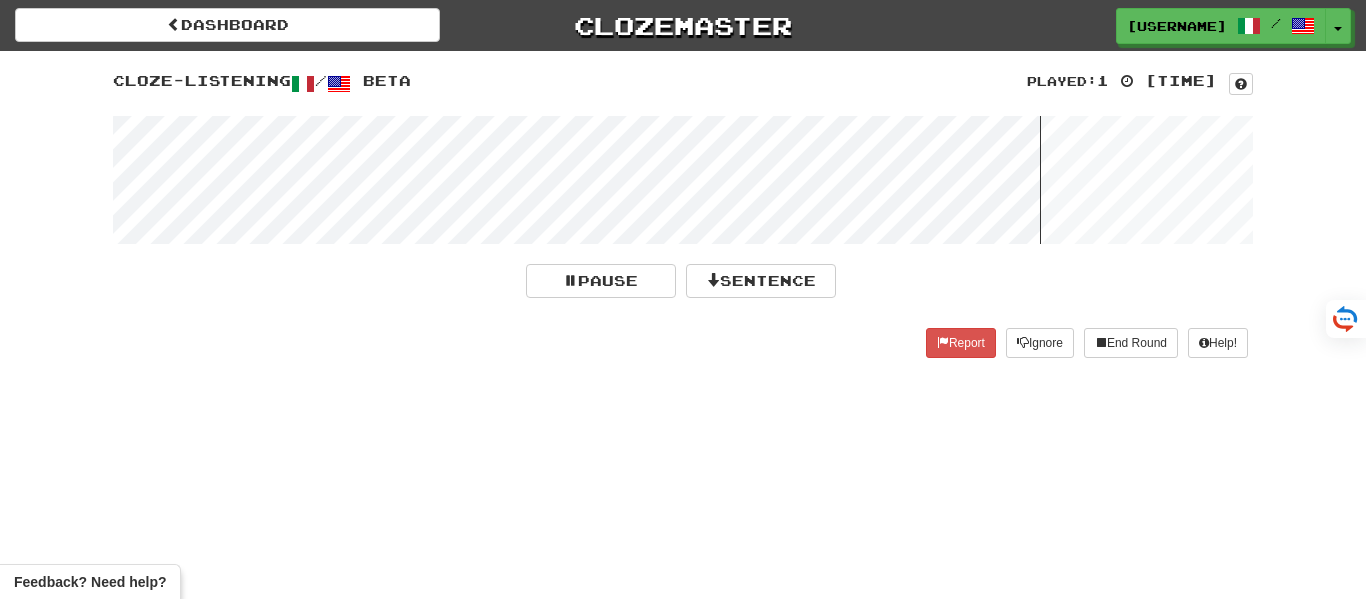 click at bounding box center (683, 180) 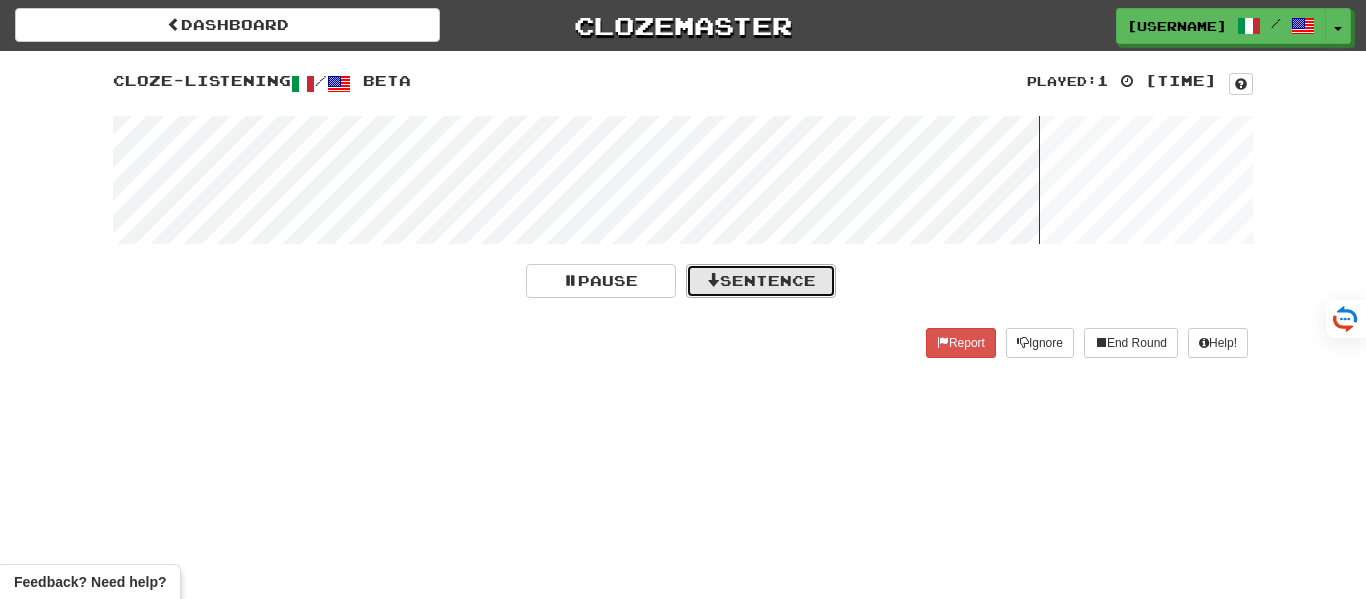 click on "Sentence" at bounding box center (761, 281) 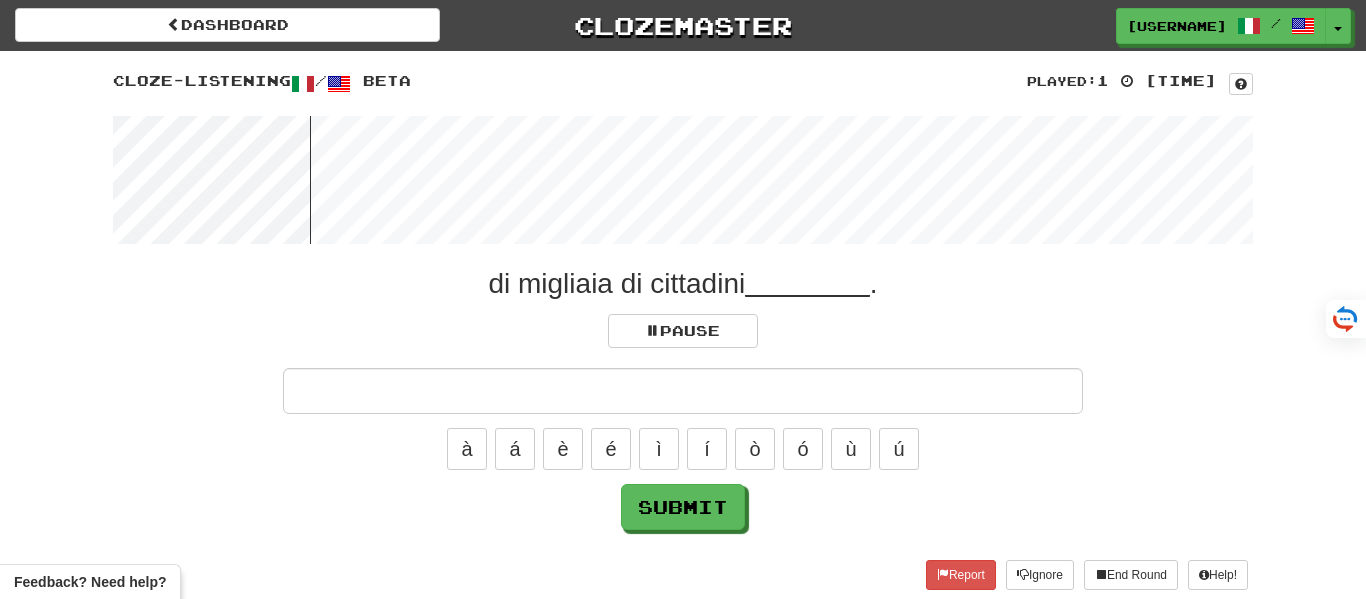 click at bounding box center [683, 391] 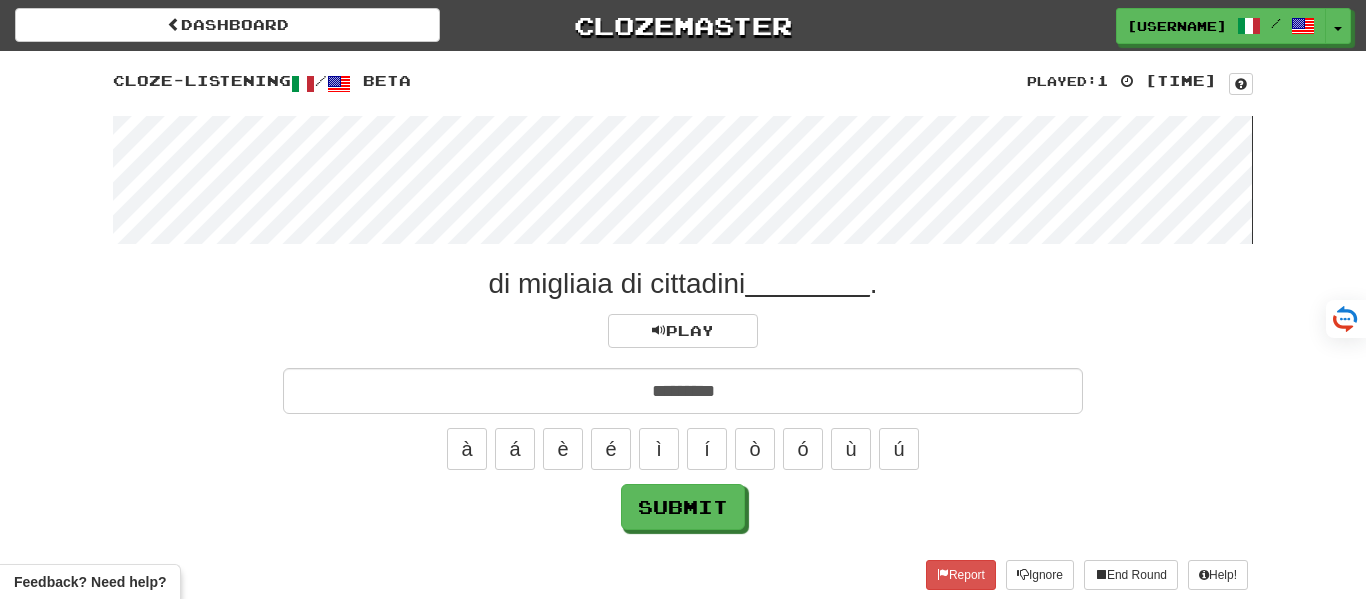 type on "*********" 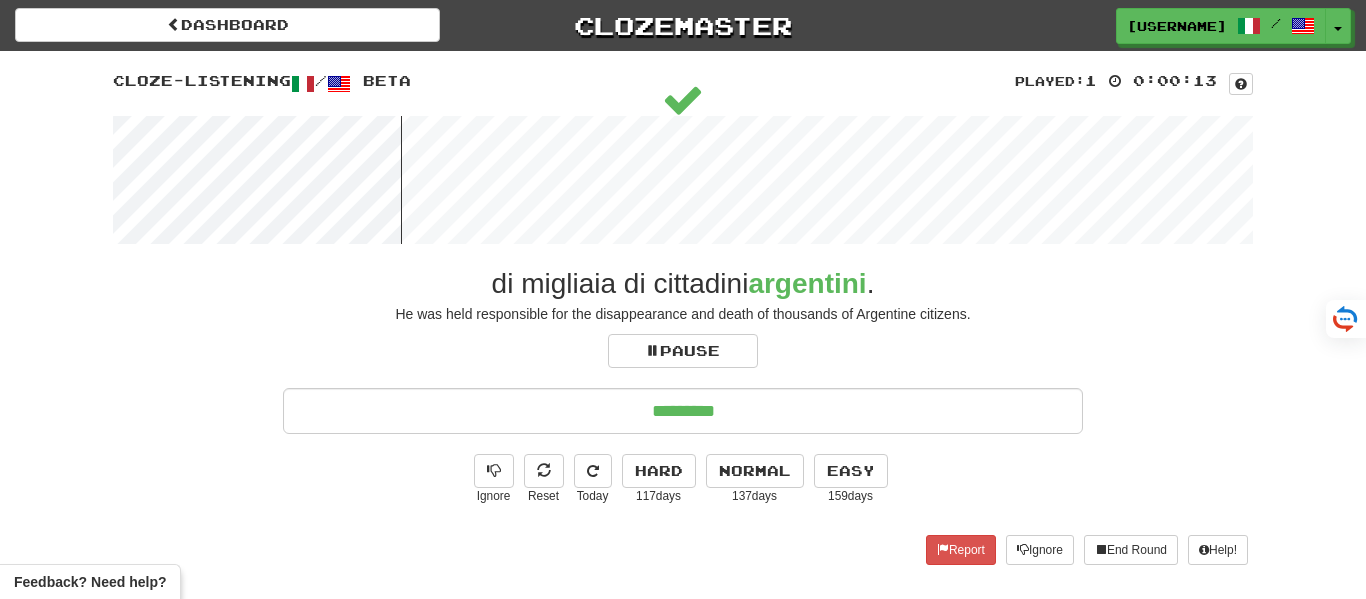 click on "*********" at bounding box center [683, 411] 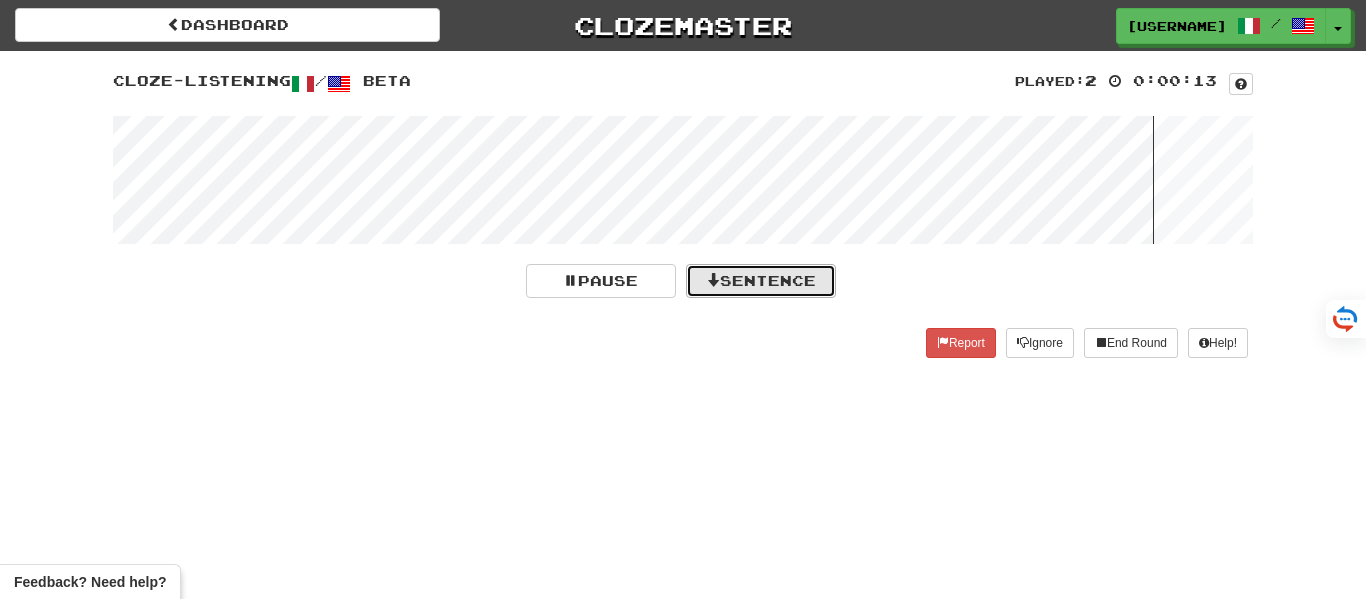 click on "Sentence" at bounding box center (761, 281) 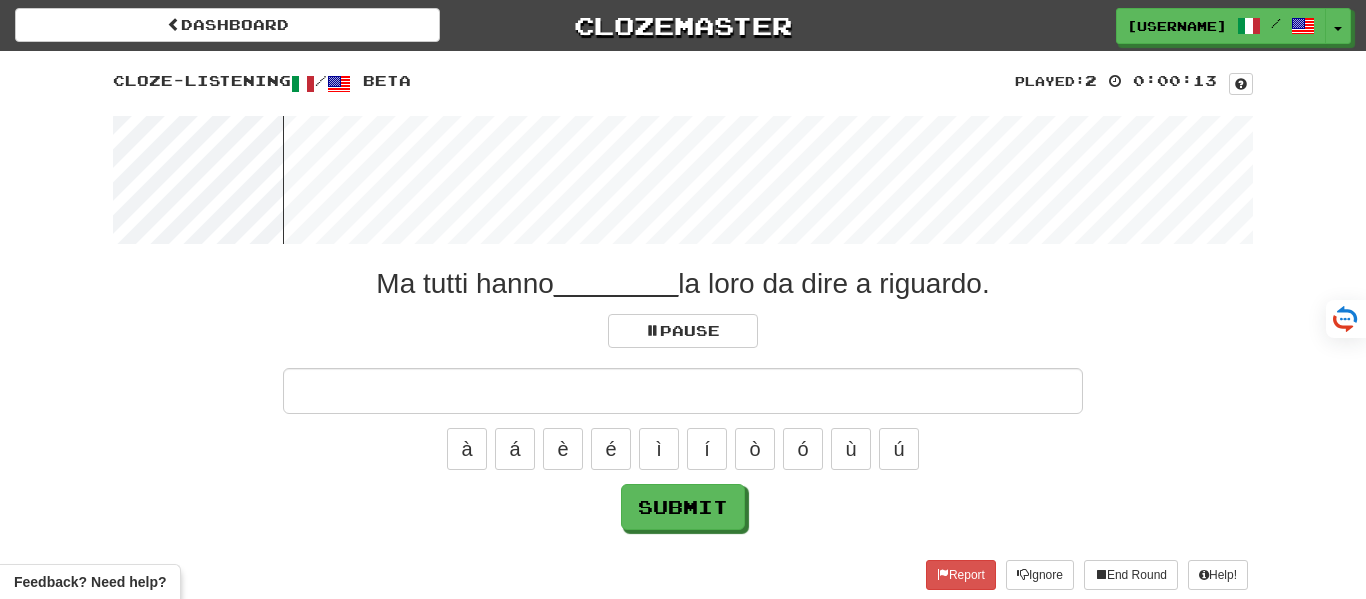 click at bounding box center (683, 391) 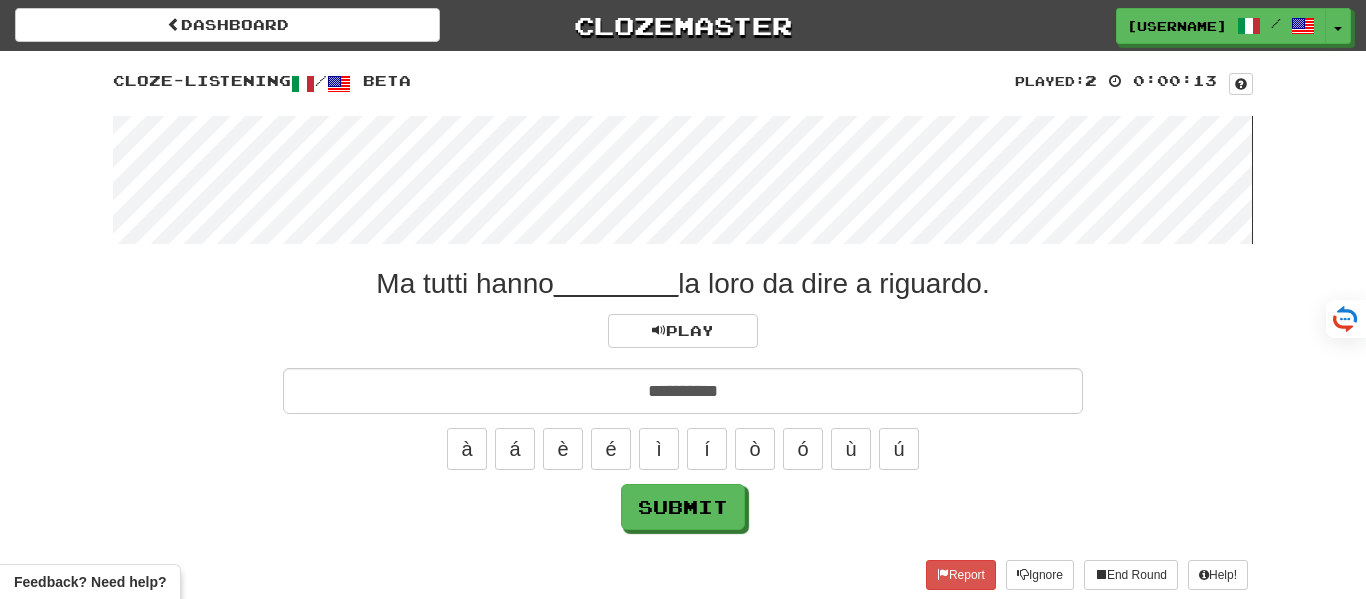 type on "**********" 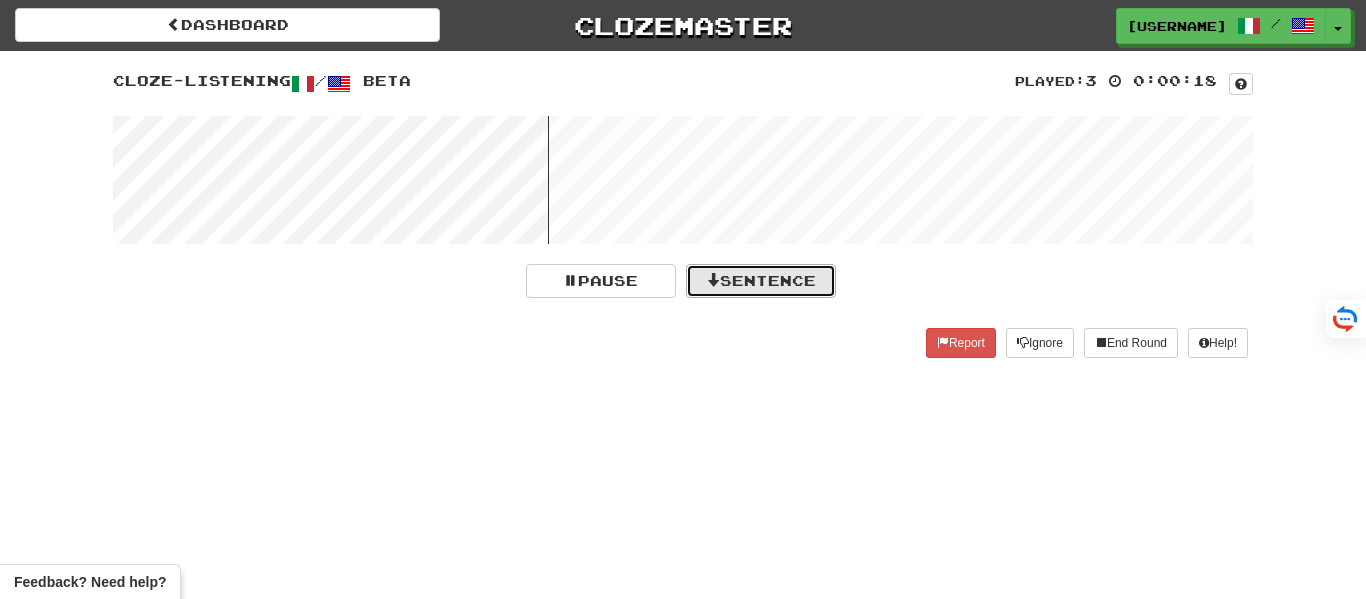 click on "Sentence" at bounding box center (761, 281) 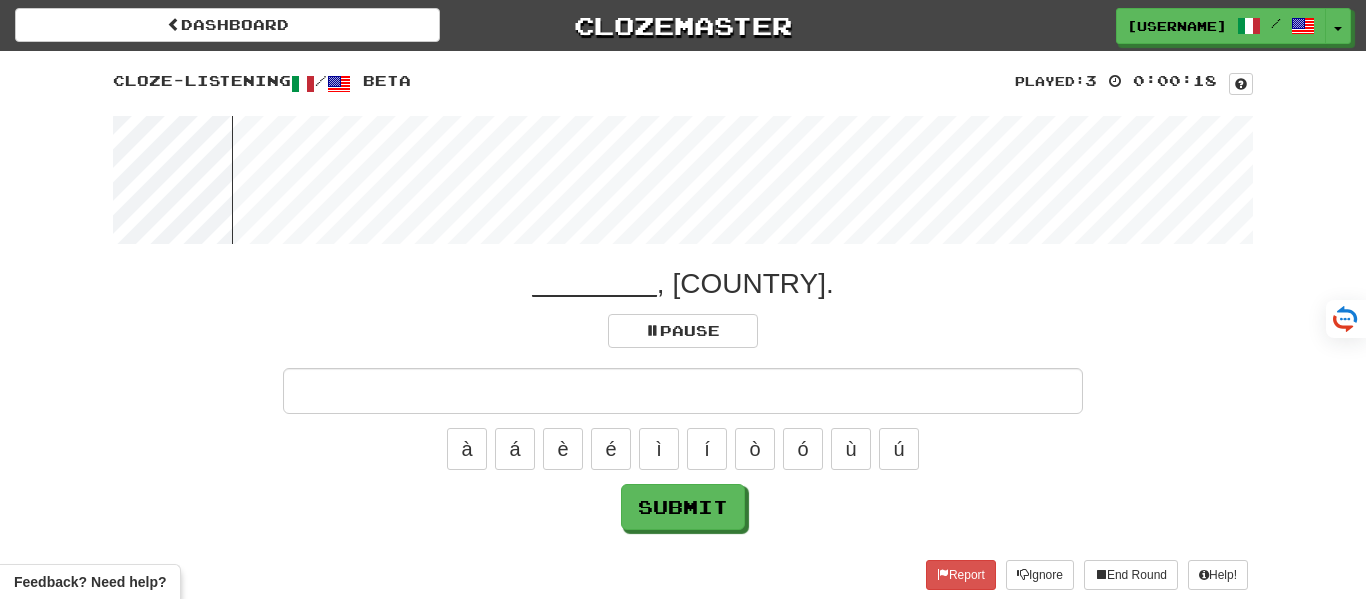 click at bounding box center [683, 391] 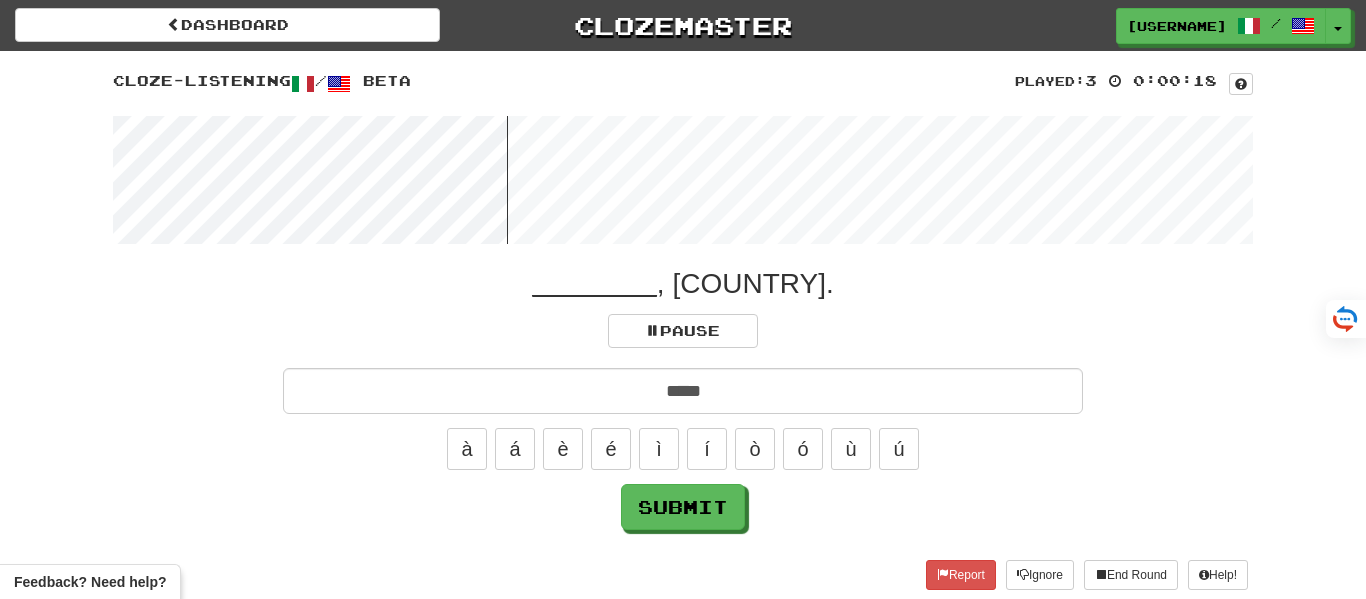 type on "*****" 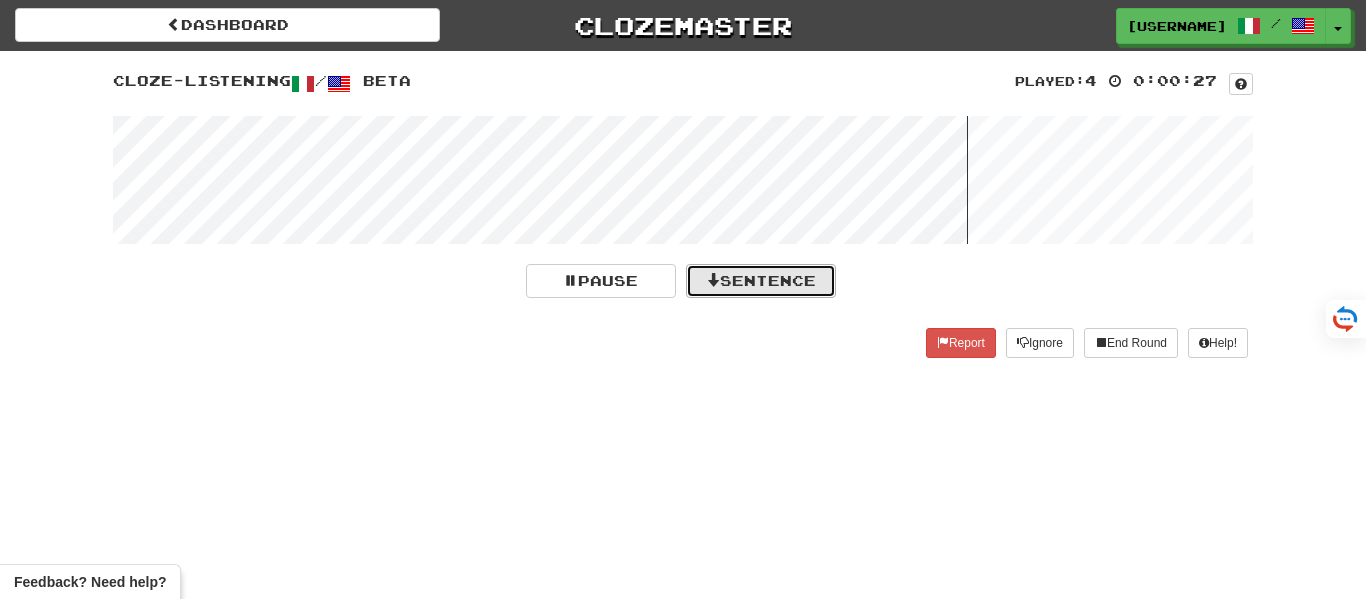 click on "Sentence" at bounding box center [761, 281] 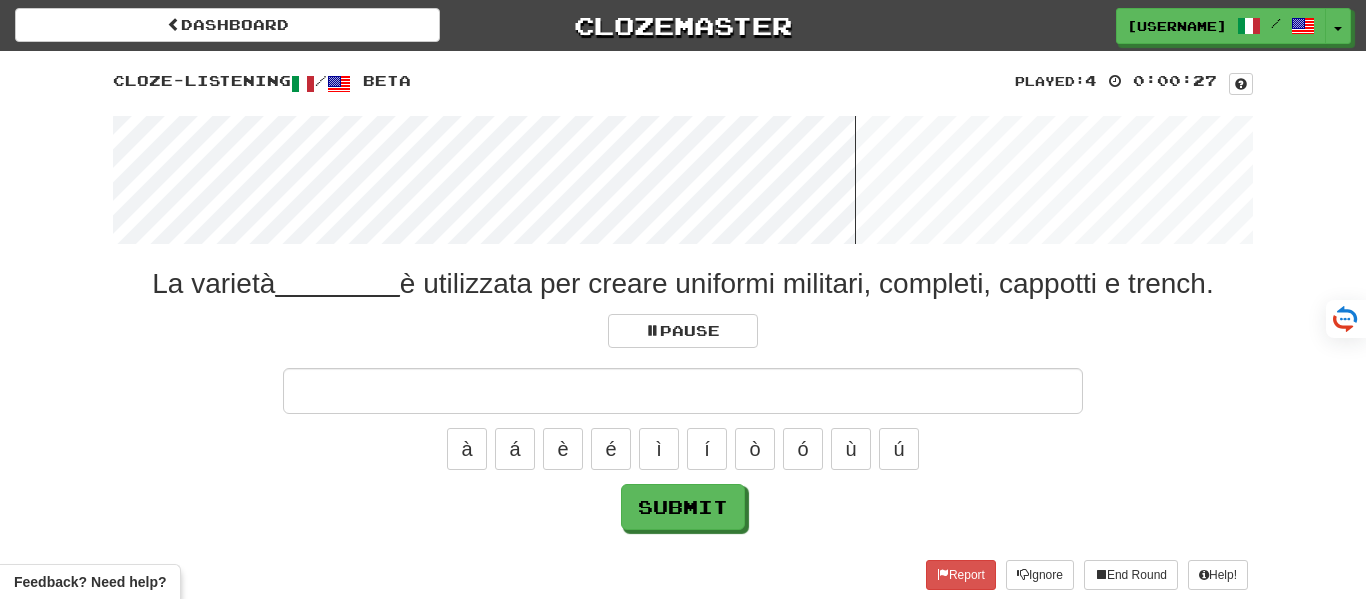 click at bounding box center (683, 180) 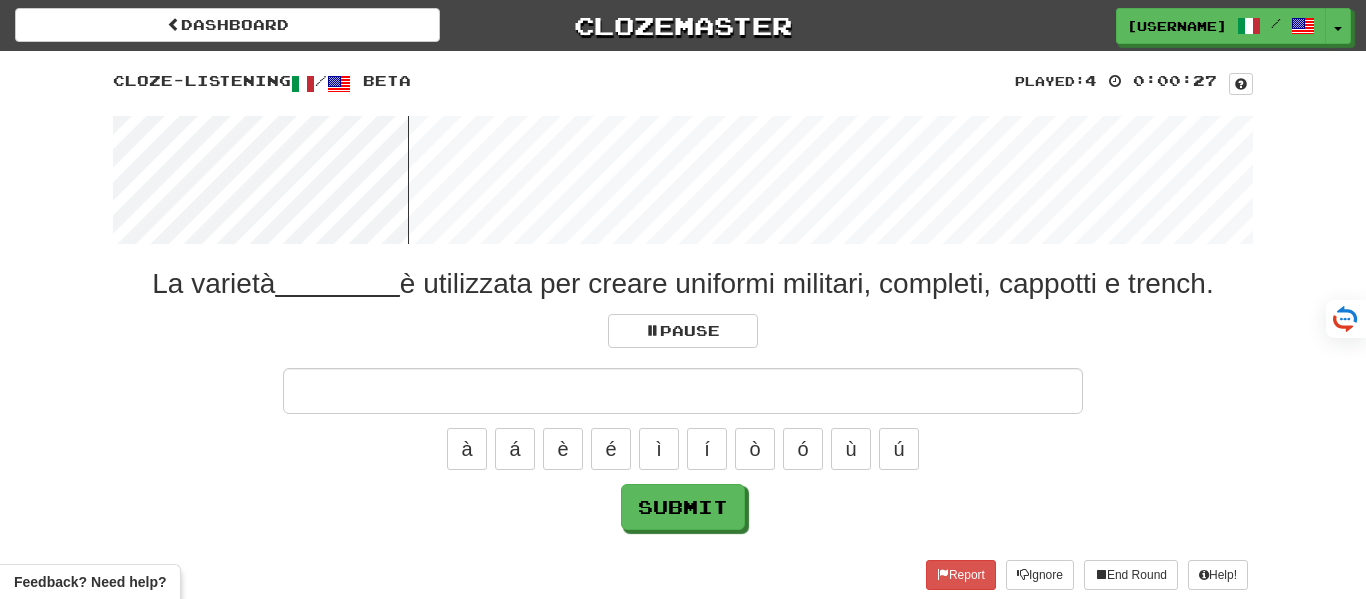 click at bounding box center (683, 180) 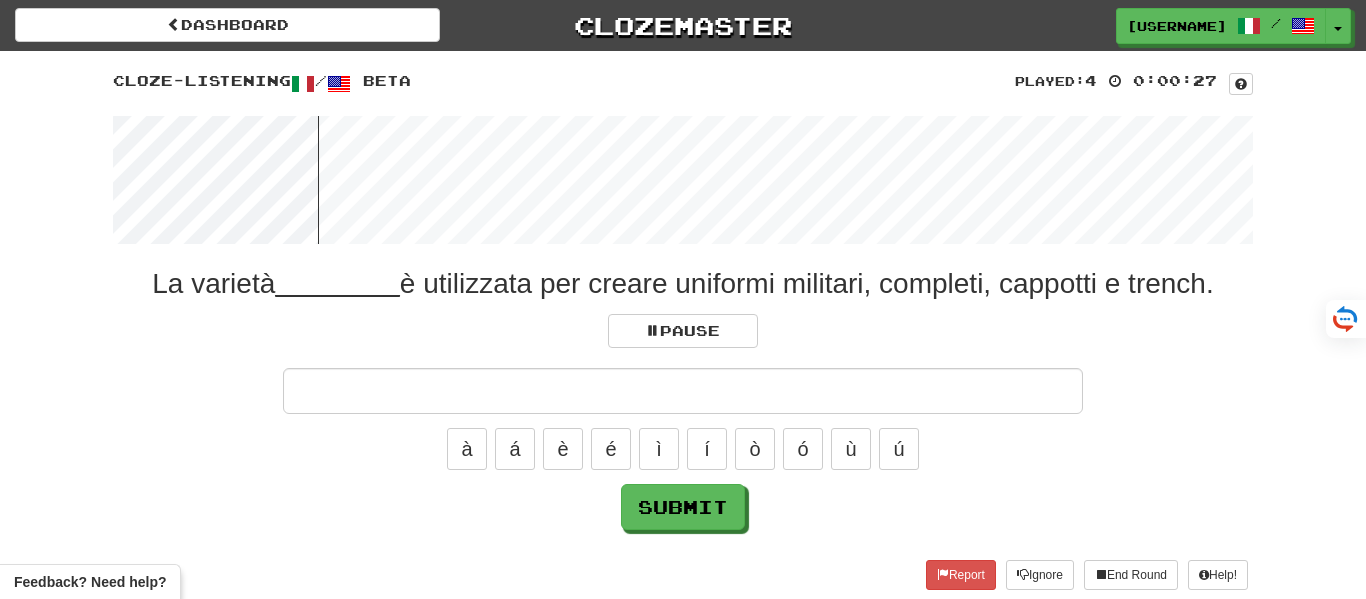click at bounding box center [683, 180] 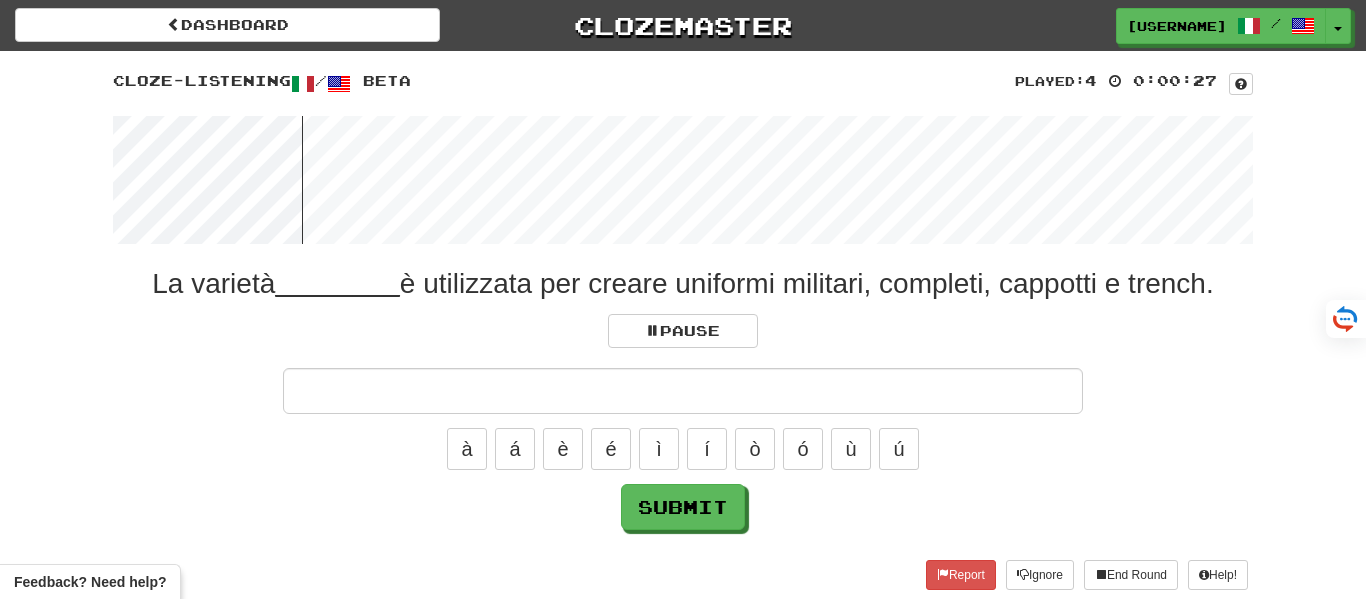 click at bounding box center (683, 180) 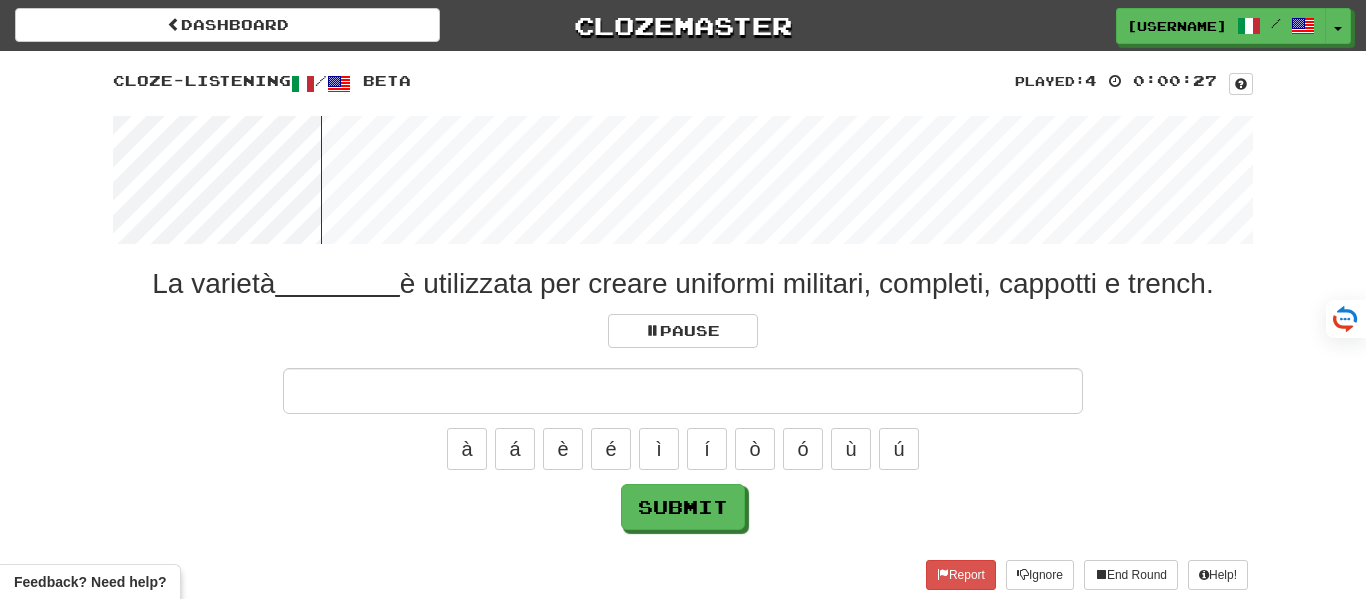 click at bounding box center [683, 180] 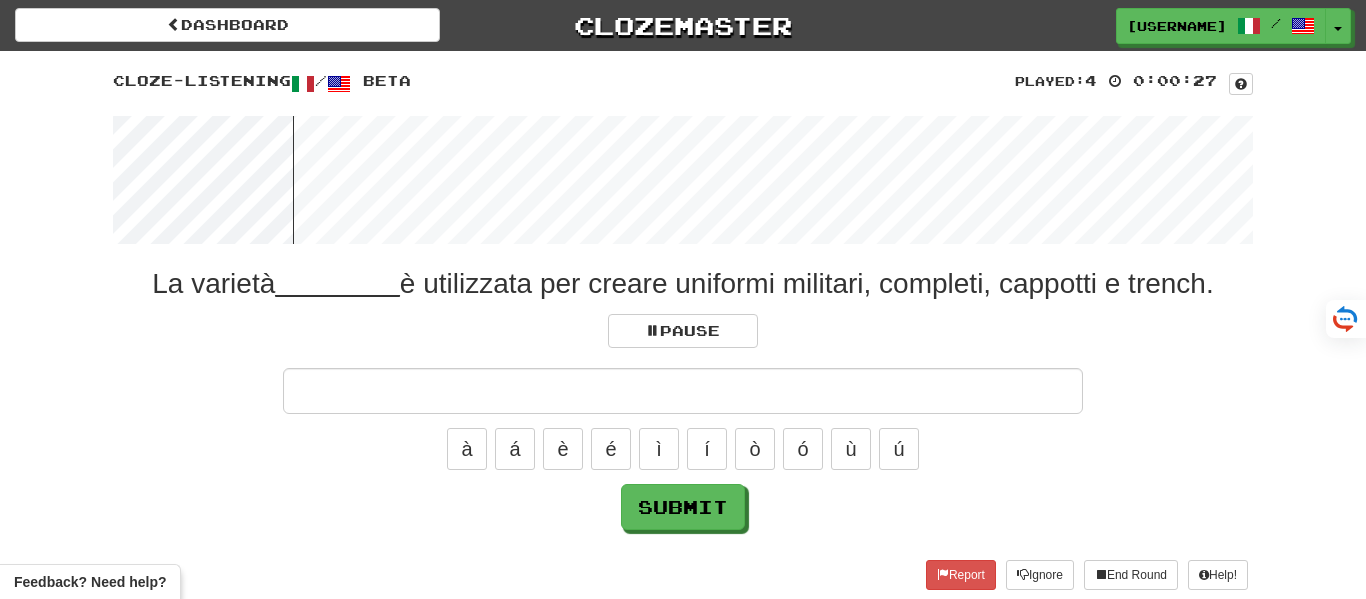 click at bounding box center (683, 180) 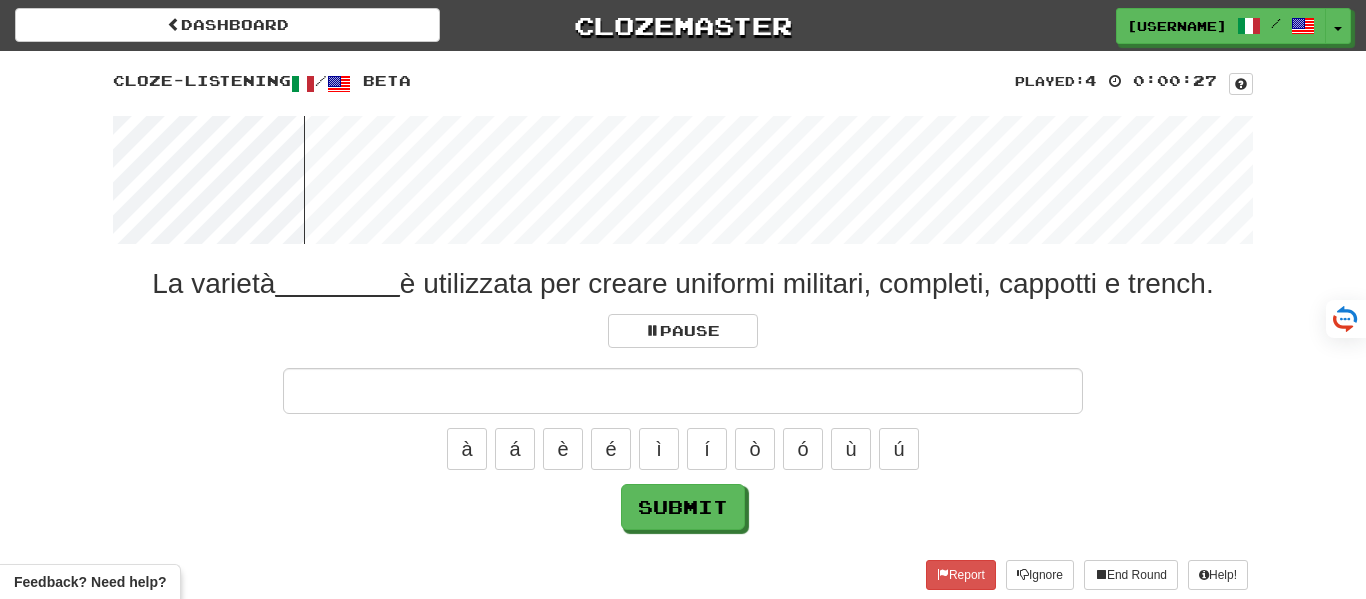 click at bounding box center [683, 180] 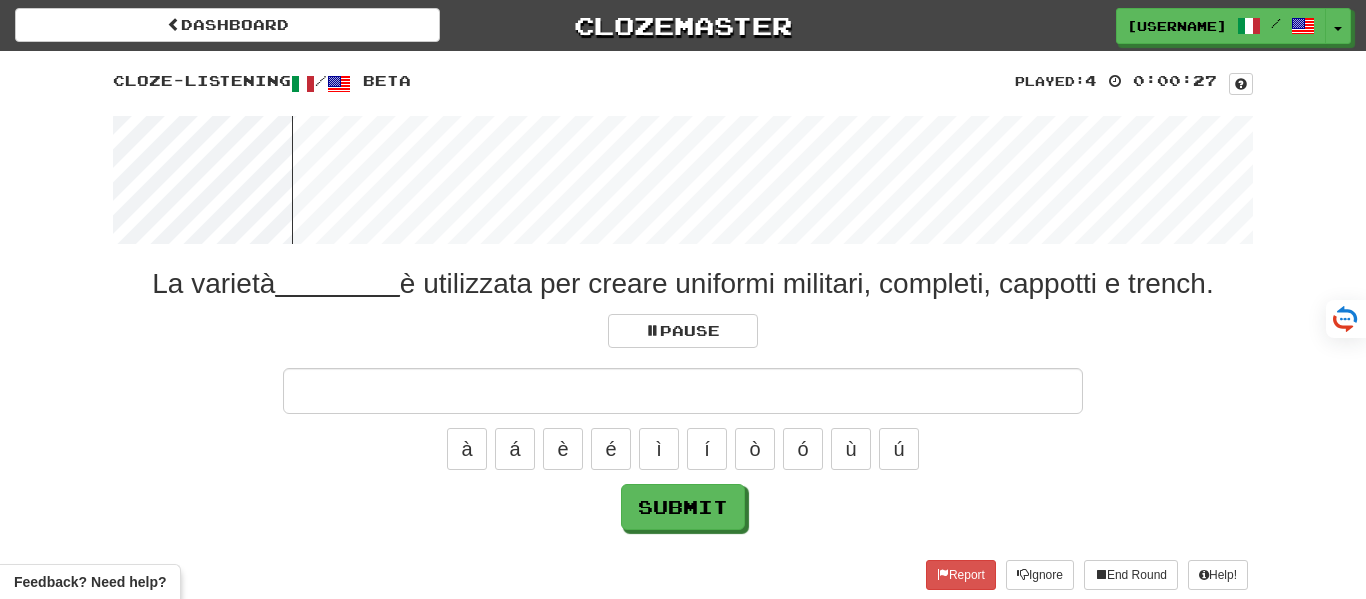 click at bounding box center (683, 180) 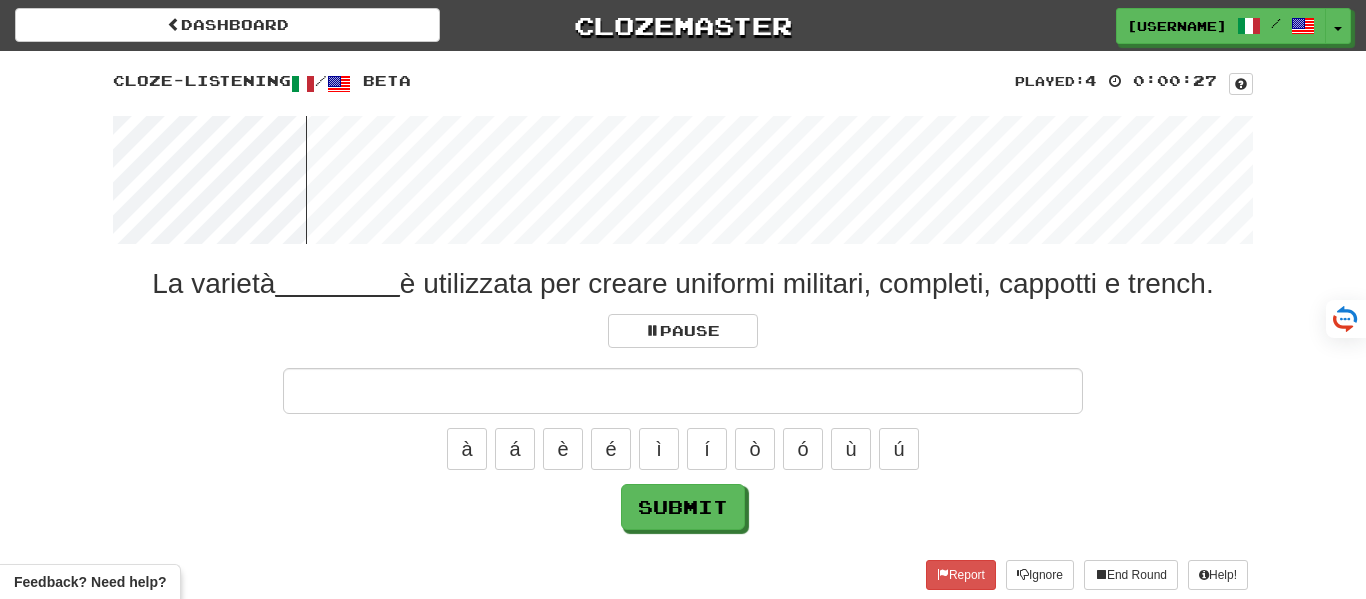 click at bounding box center (683, 180) 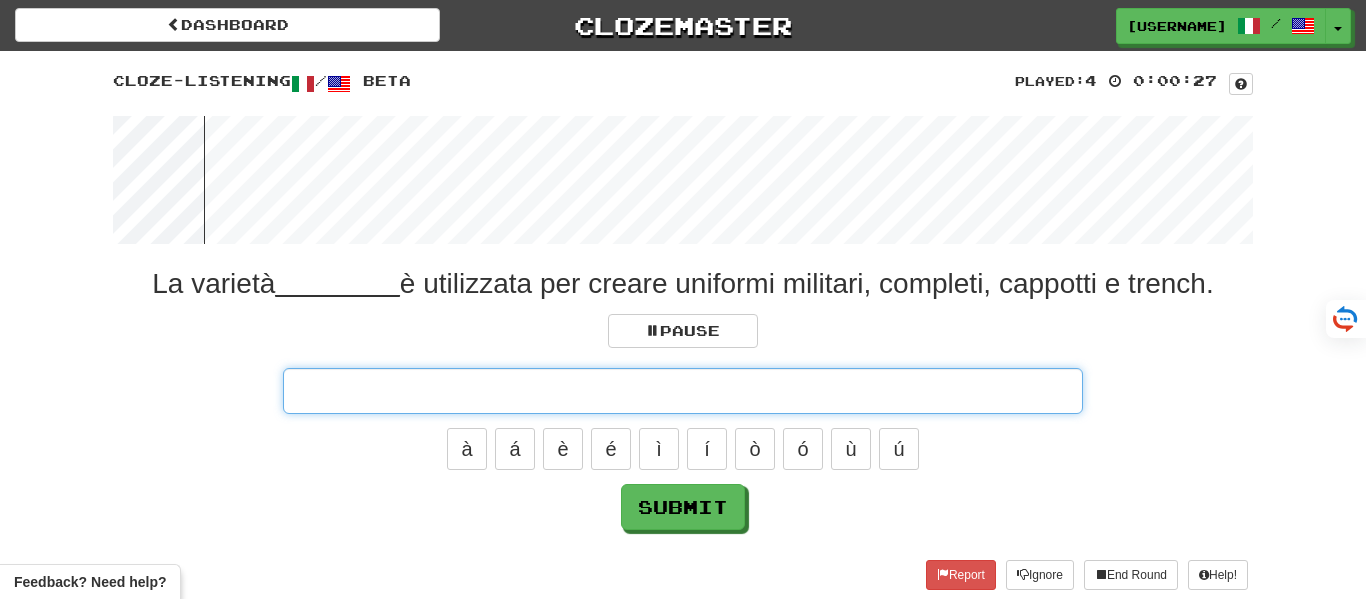 click at bounding box center (683, 391) 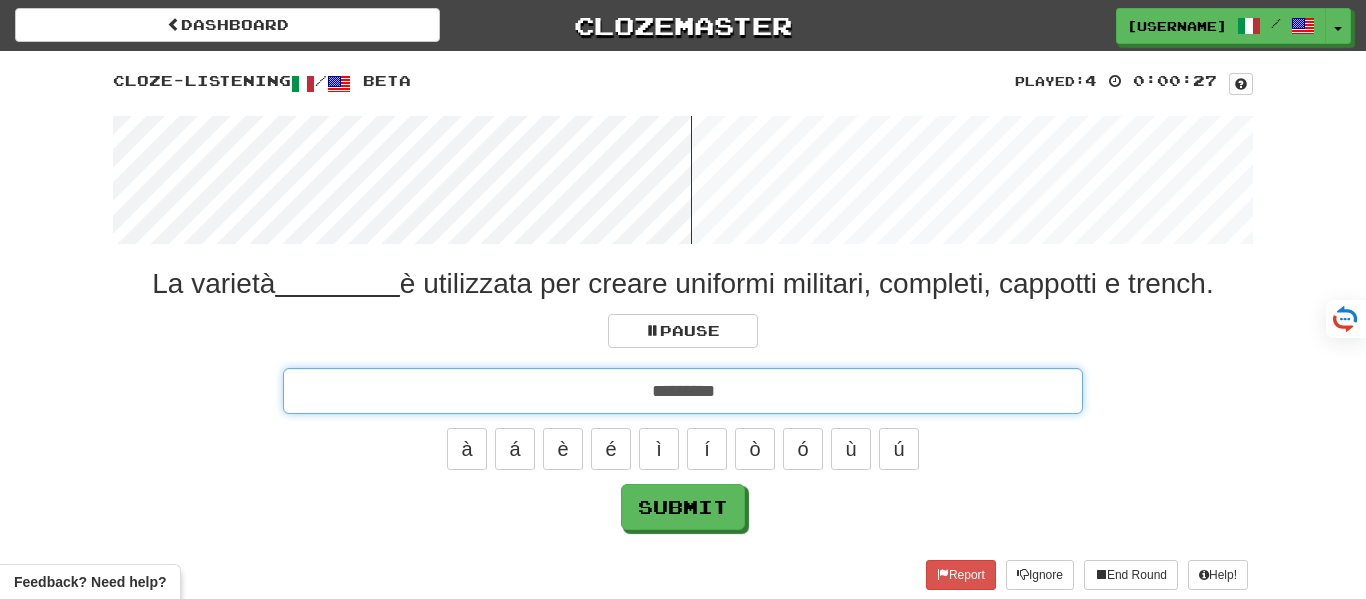 type on "*********" 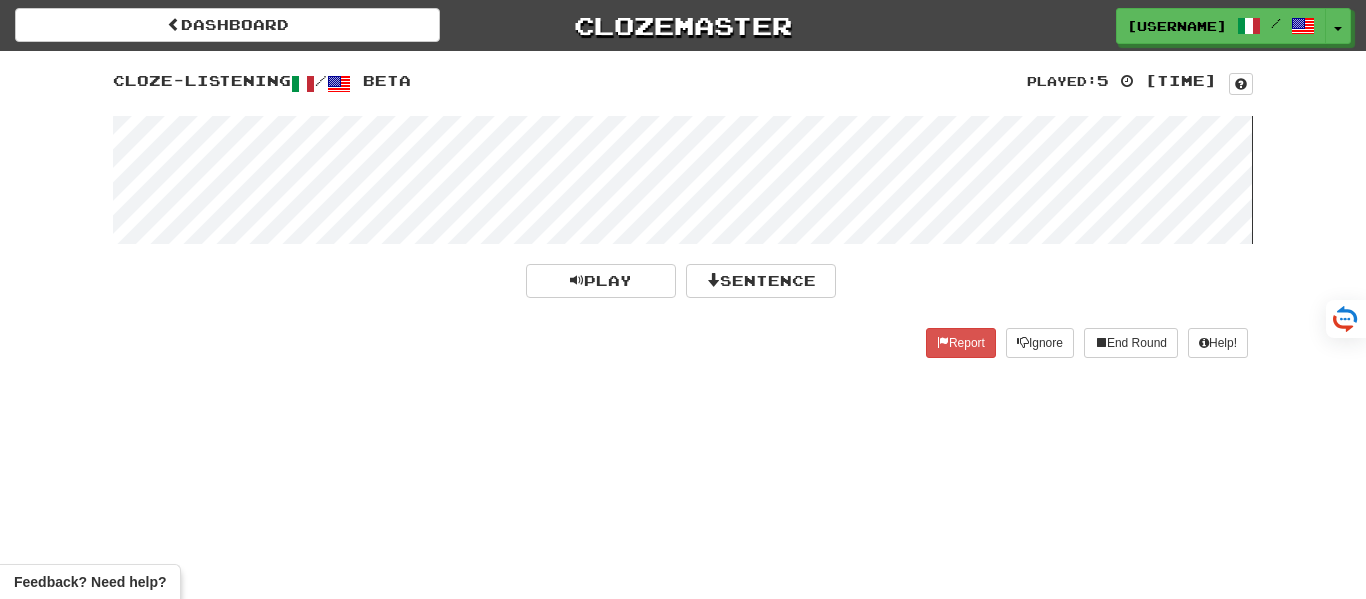 click at bounding box center (683, 180) 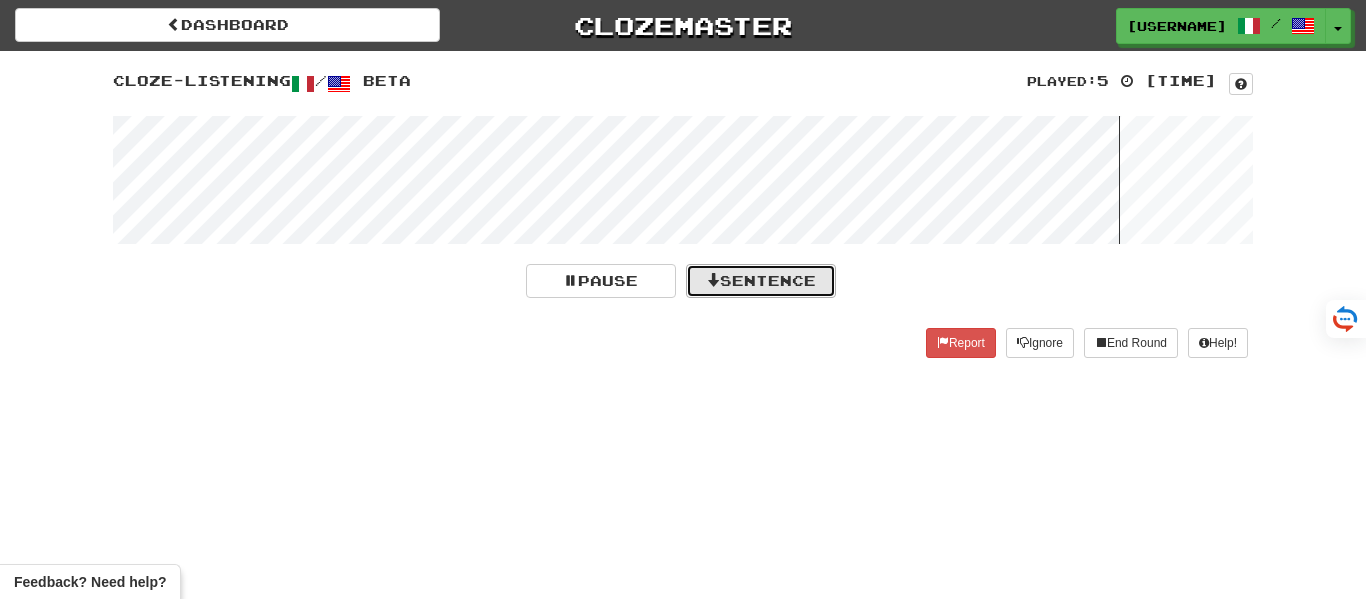 click at bounding box center (713, 280) 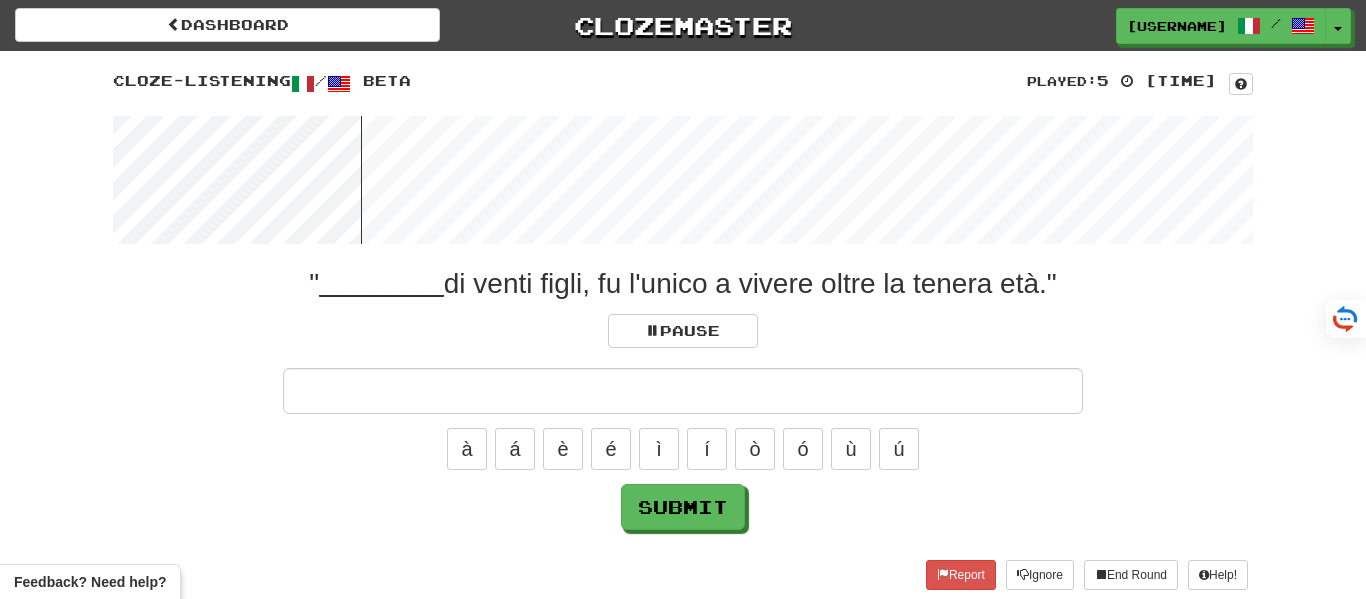 click at bounding box center [683, 391] 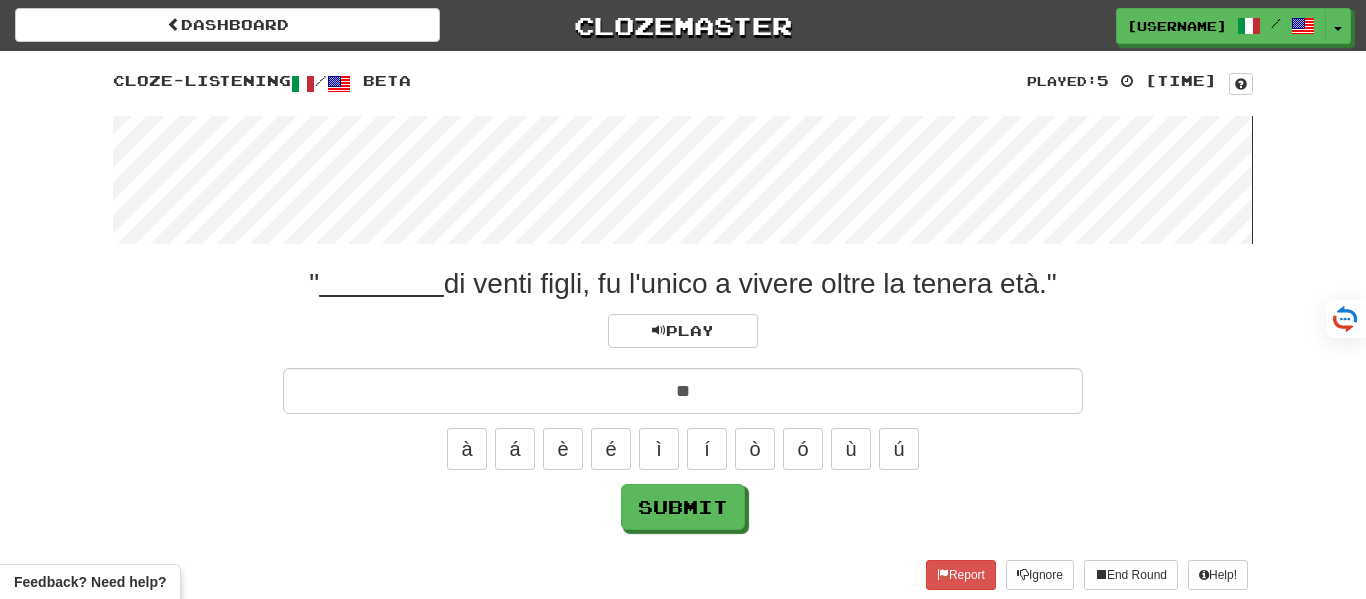 type on "*" 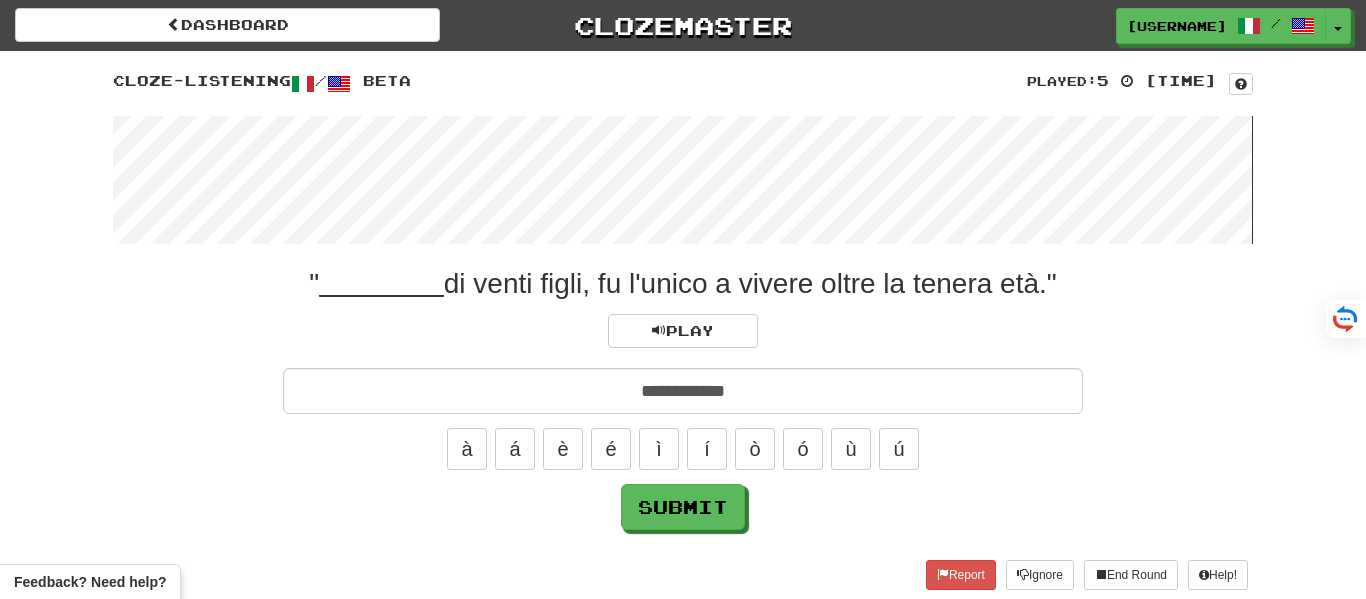 type on "**********" 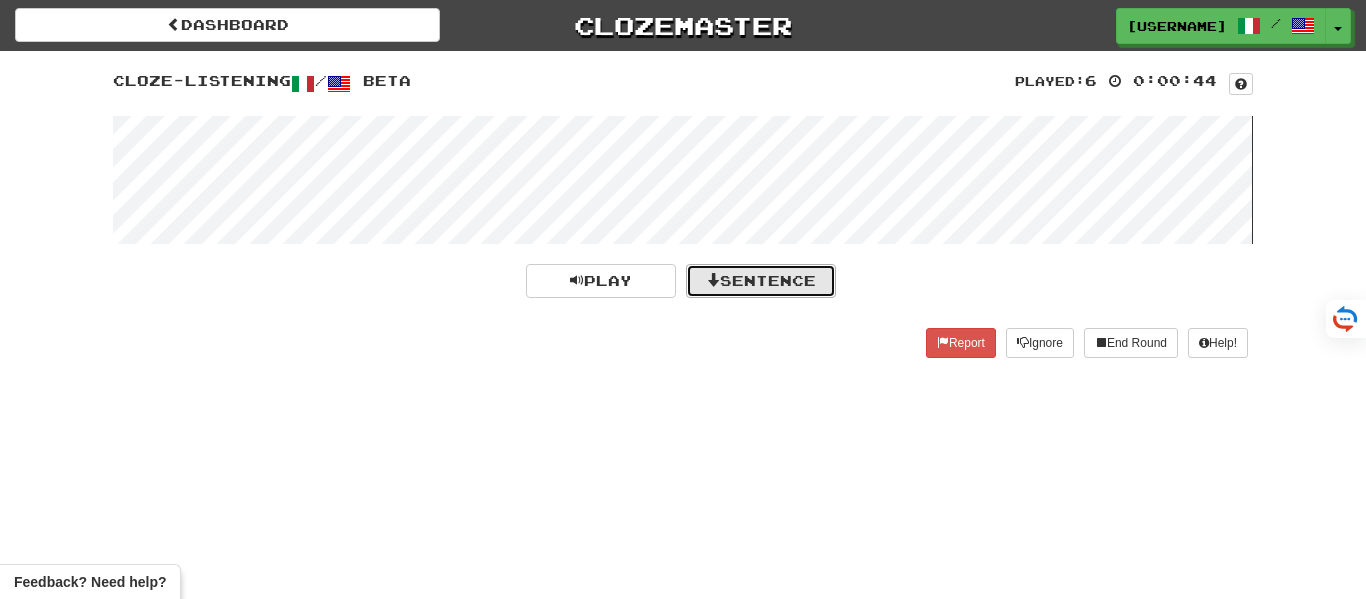 click on "Sentence" at bounding box center (761, 281) 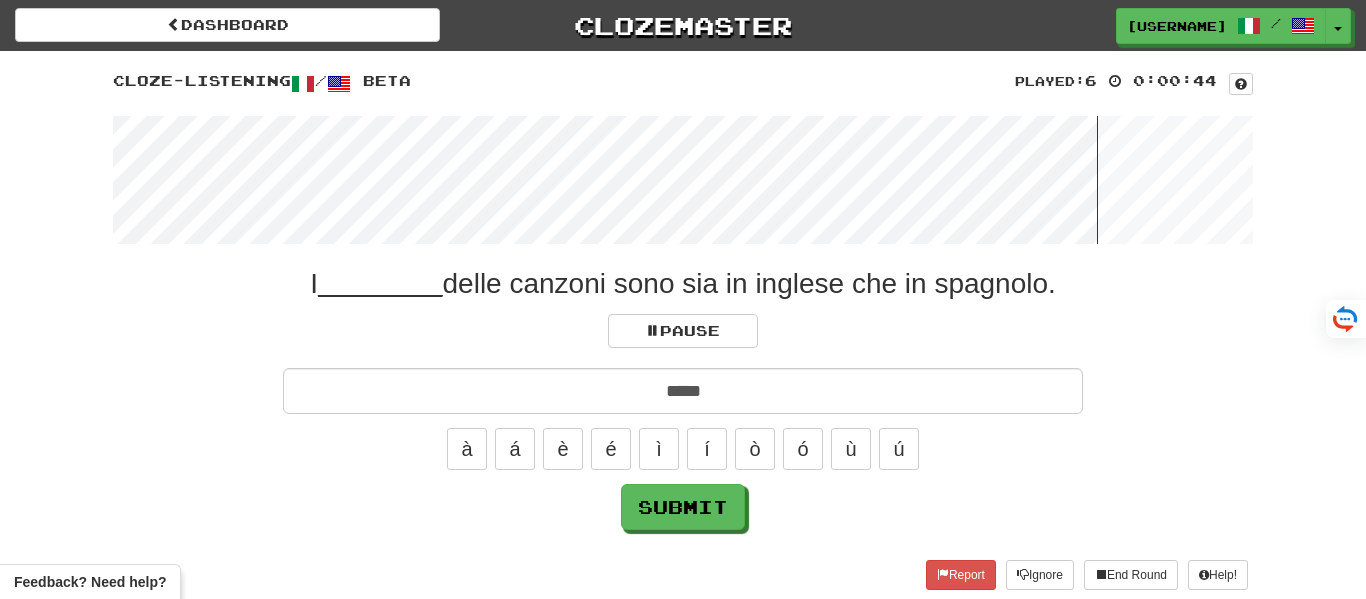 type on "*****" 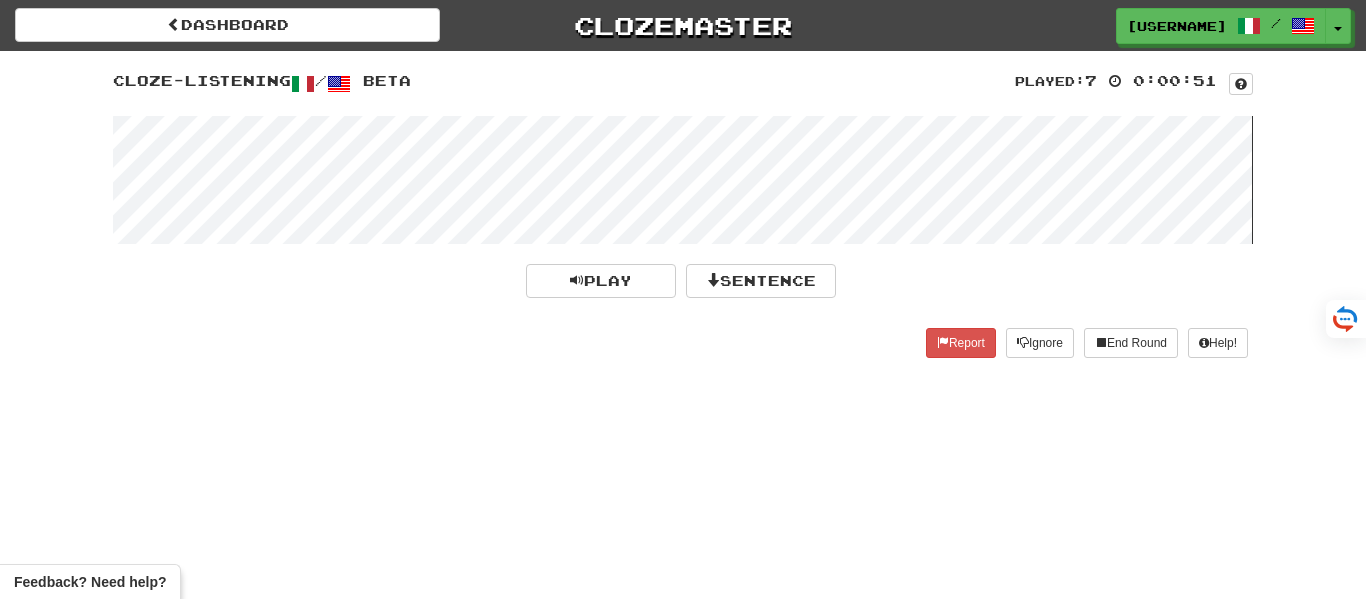click at bounding box center [683, 180] 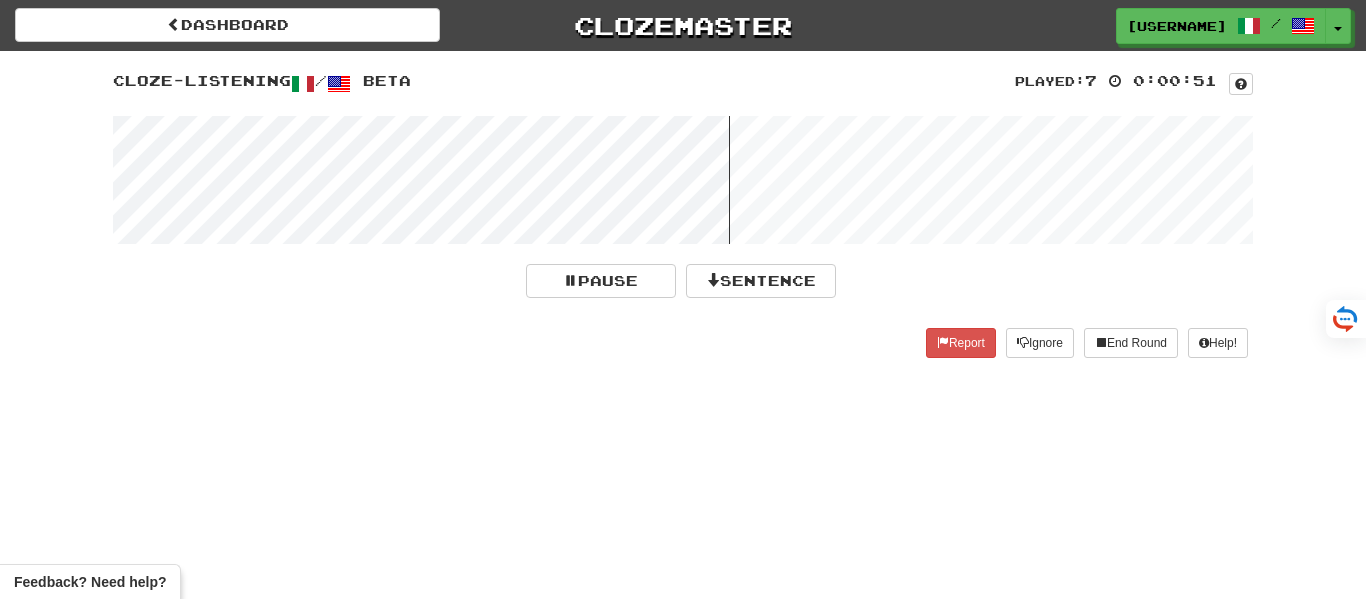 click at bounding box center (683, 180) 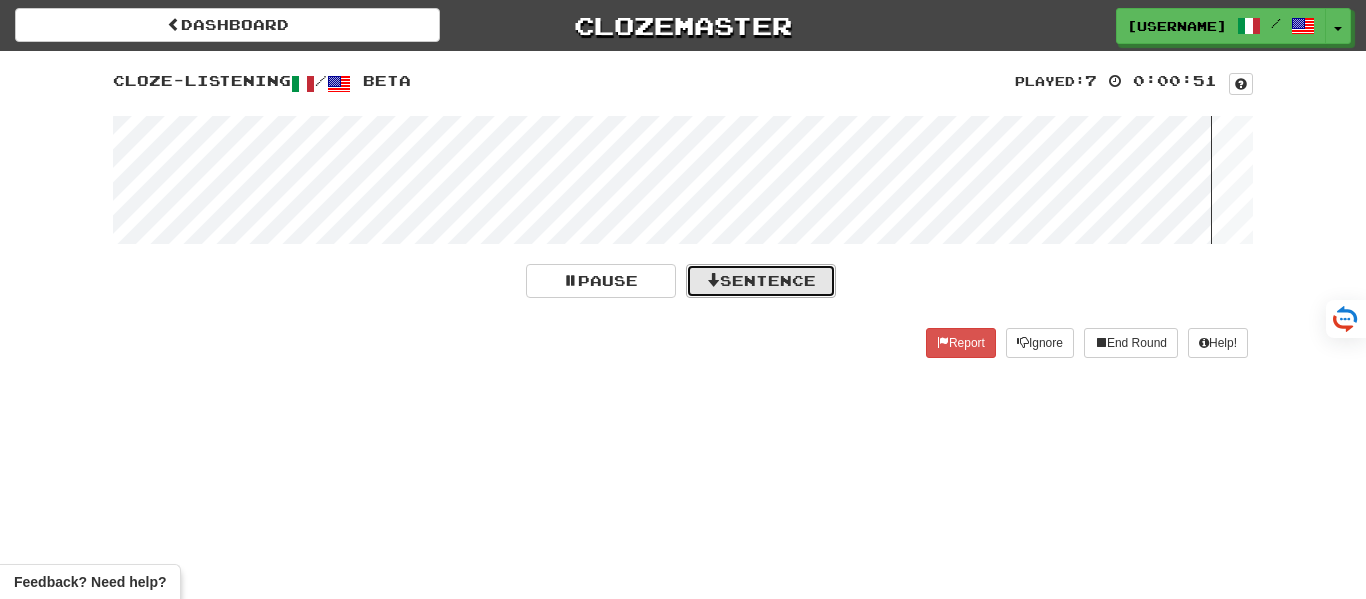 click on "Sentence" at bounding box center [761, 281] 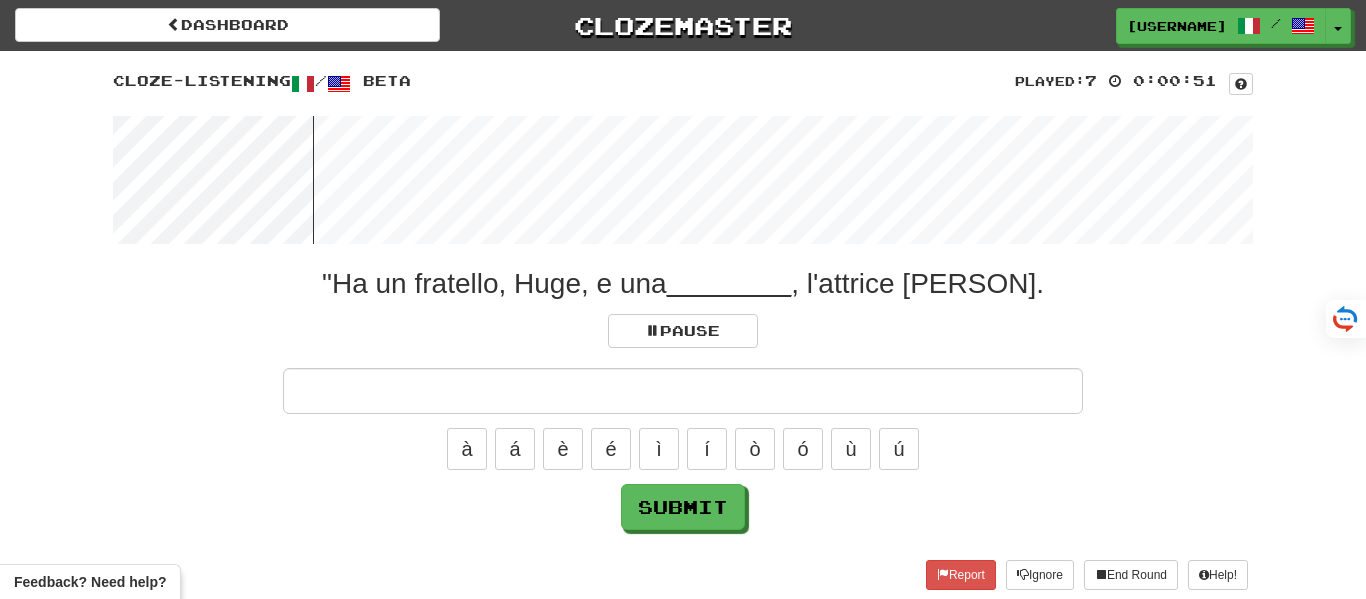 click at bounding box center (683, 391) 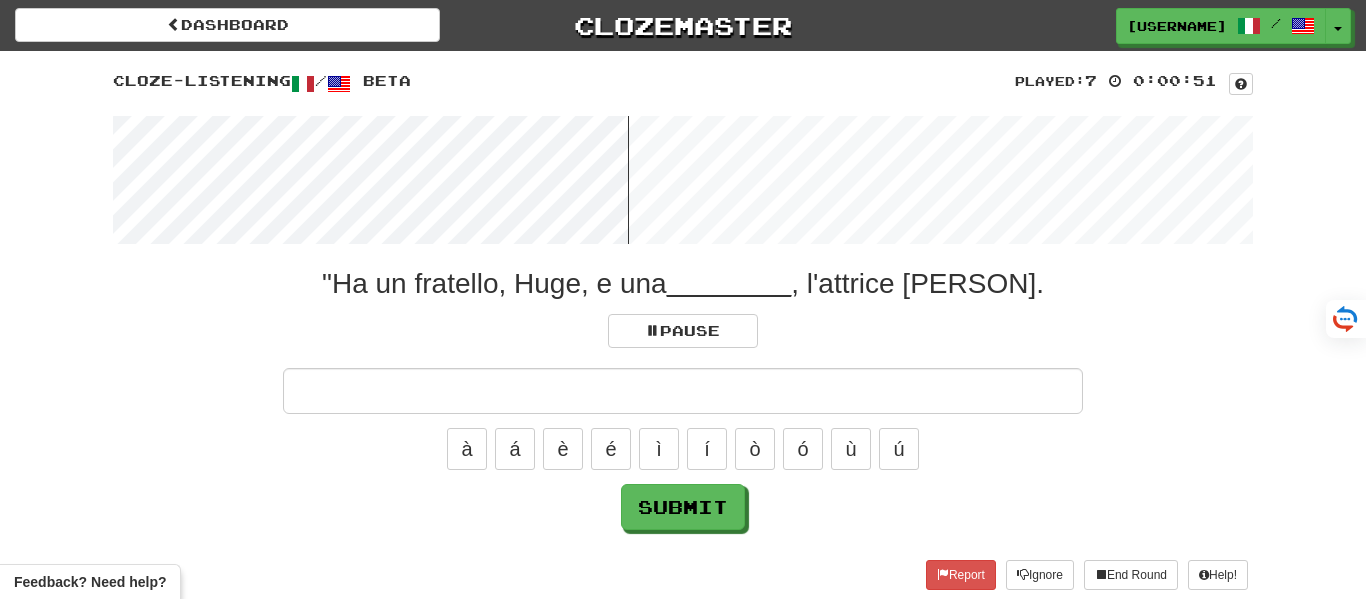 click at bounding box center [683, 180] 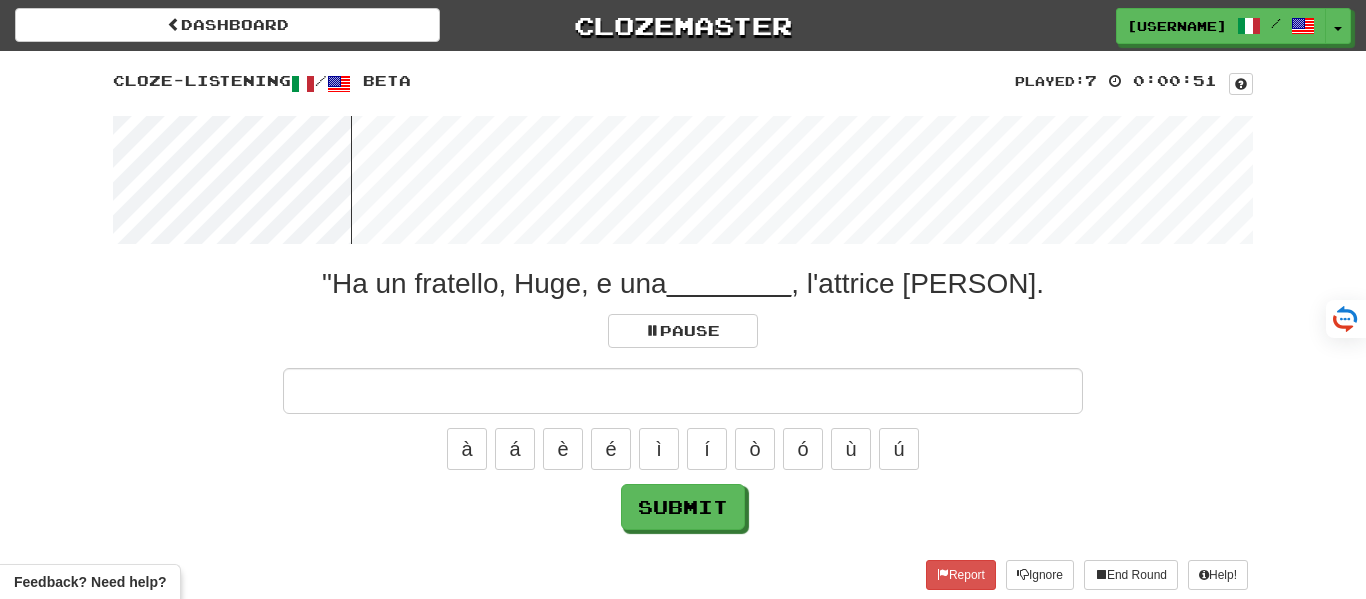 click at bounding box center (683, 180) 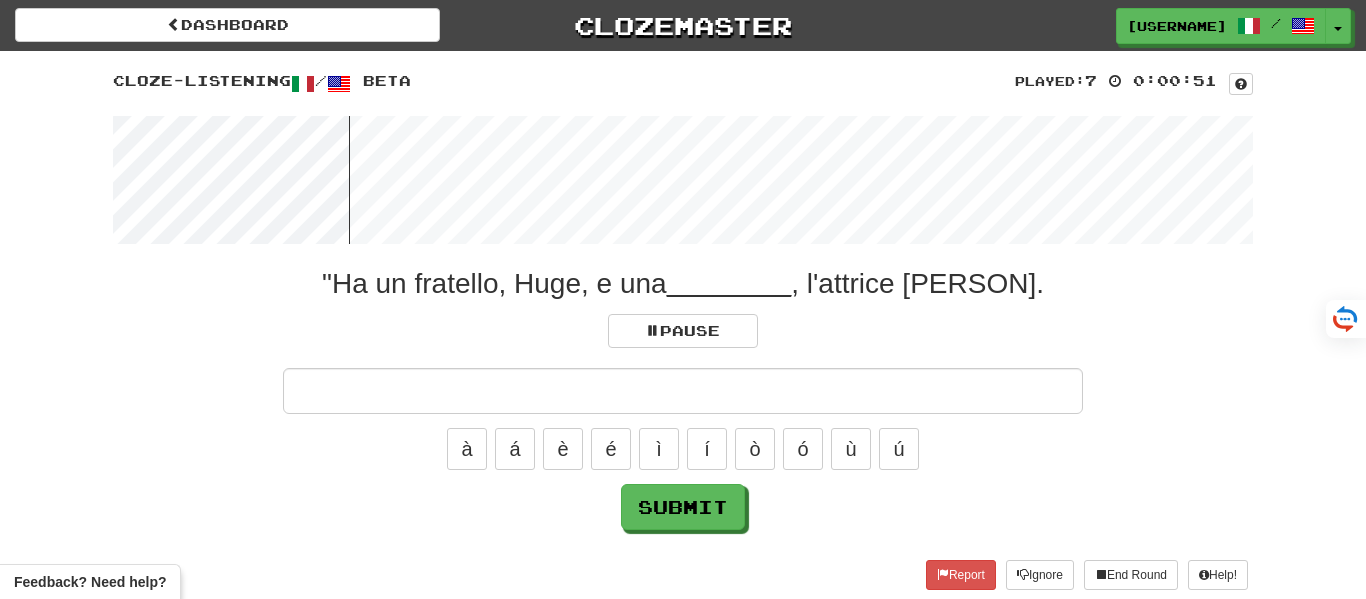 click at bounding box center (683, 180) 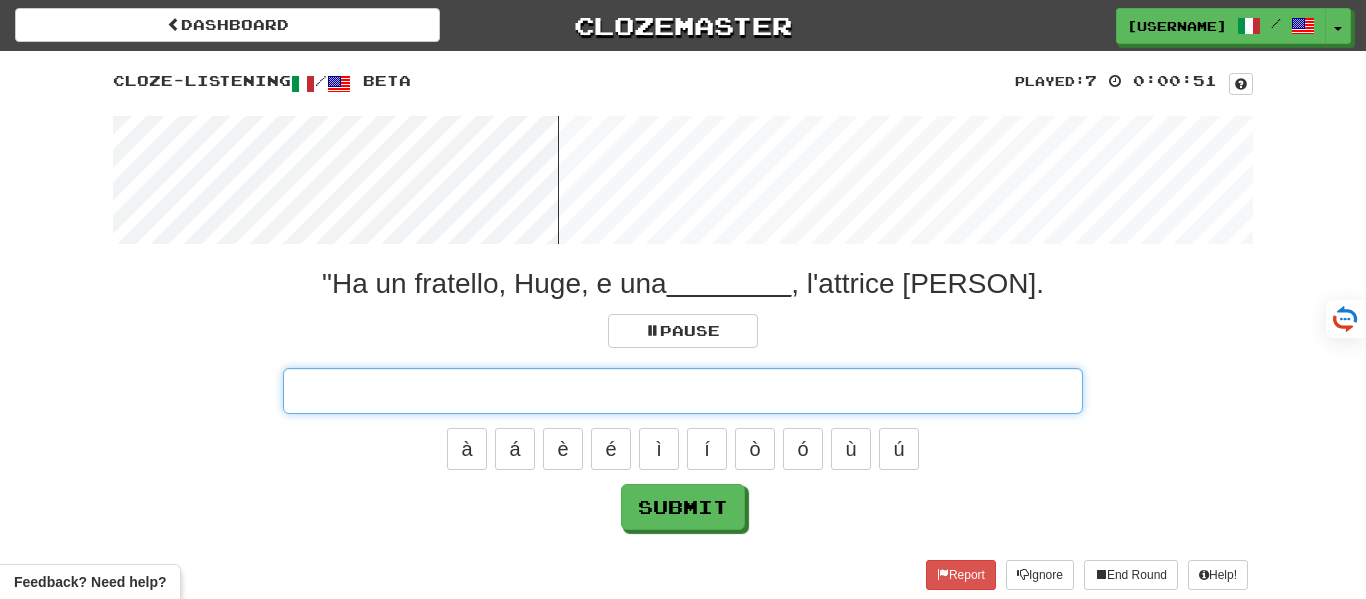 click at bounding box center [683, 391] 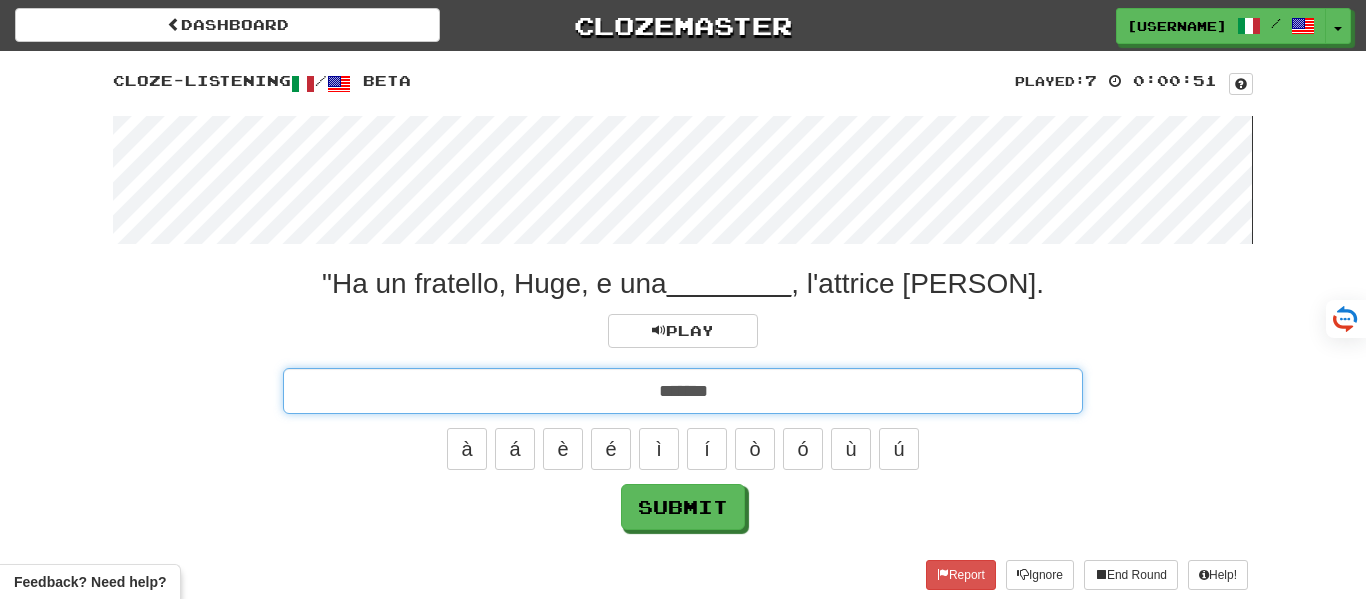 type on "*******" 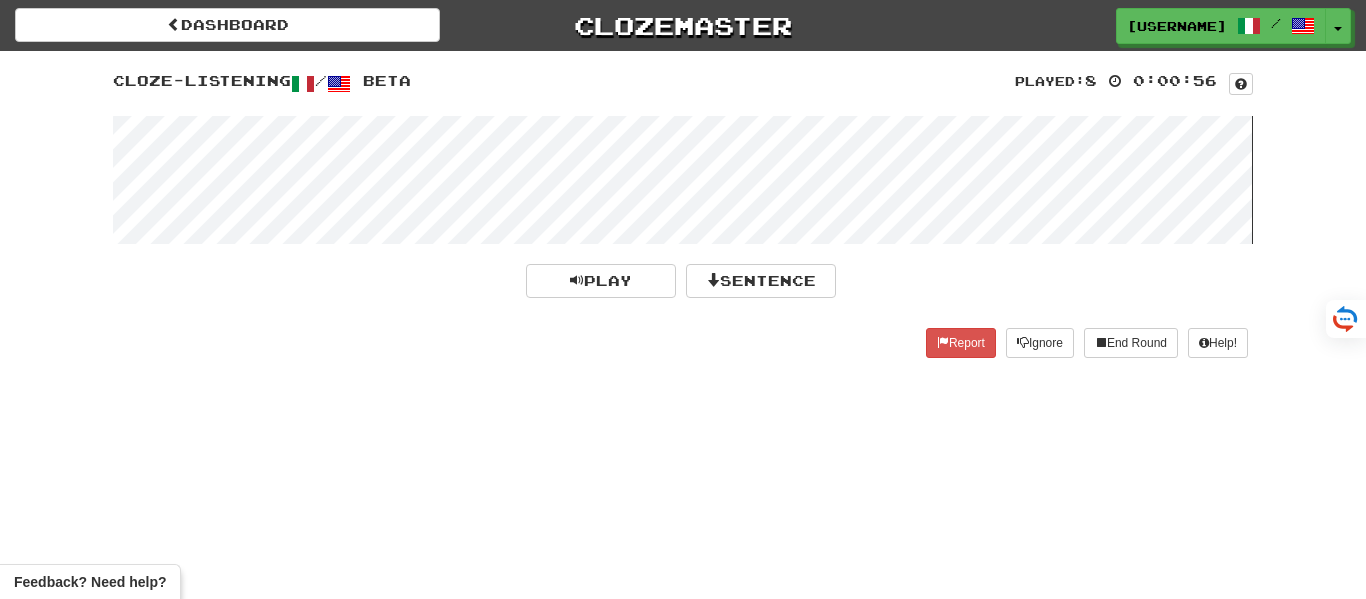 click at bounding box center [683, 180] 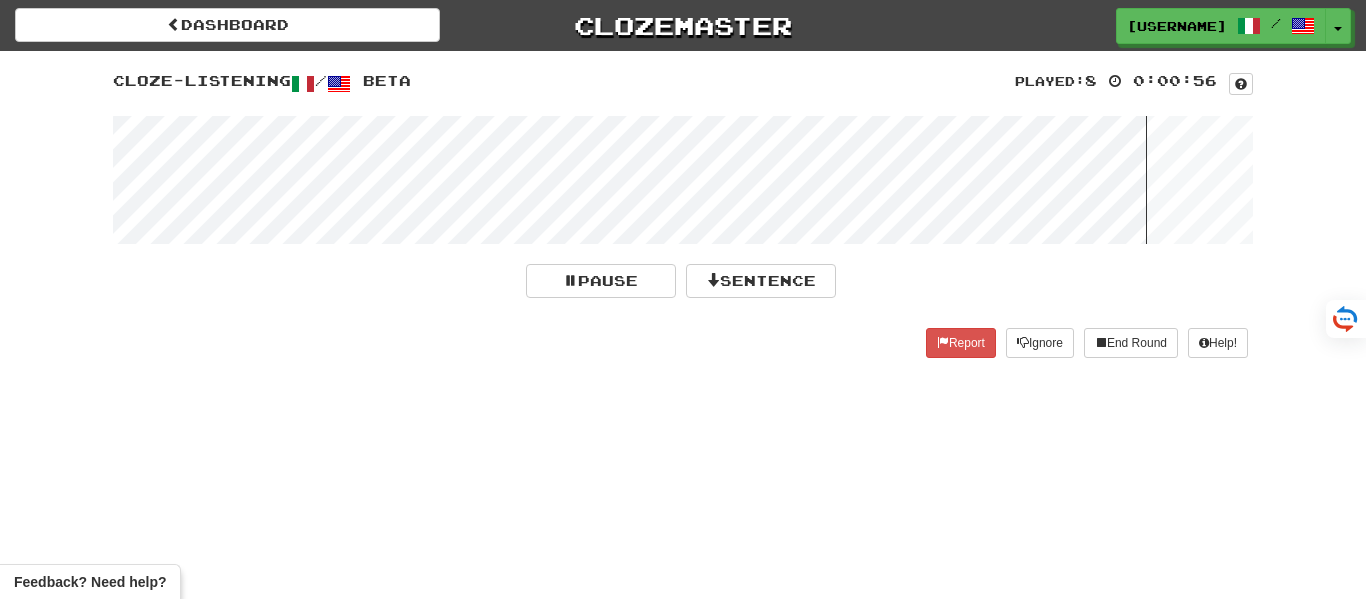 click at bounding box center (683, 180) 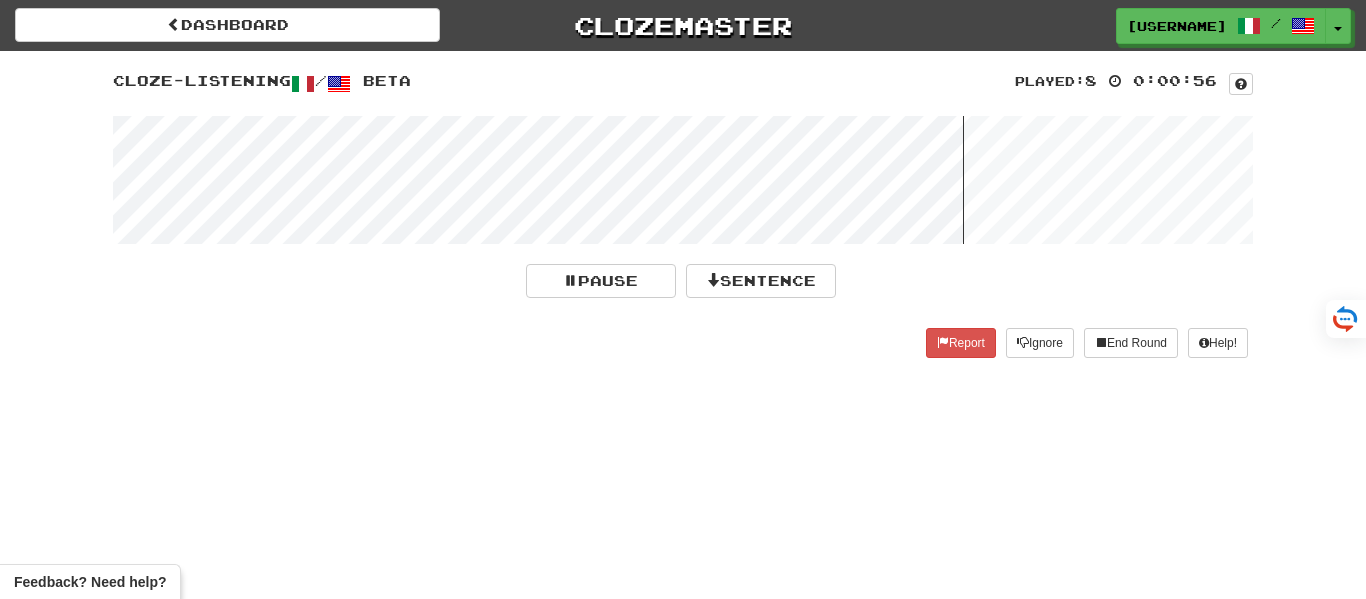 click at bounding box center (683, 180) 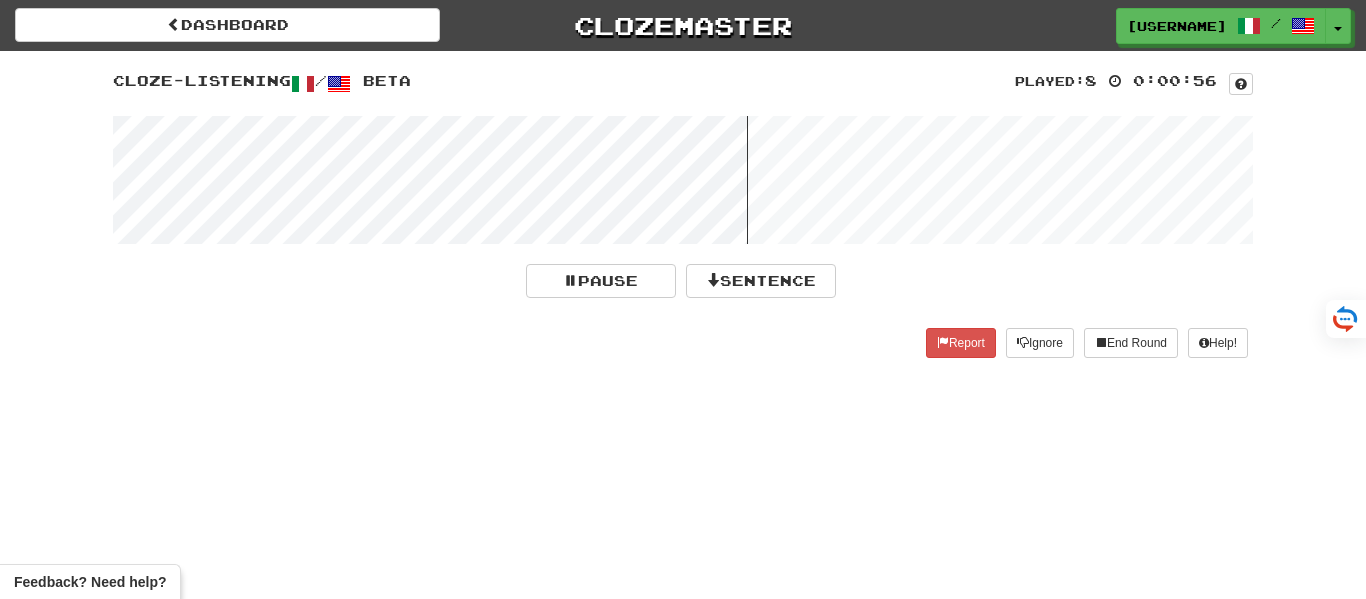 click at bounding box center (683, 180) 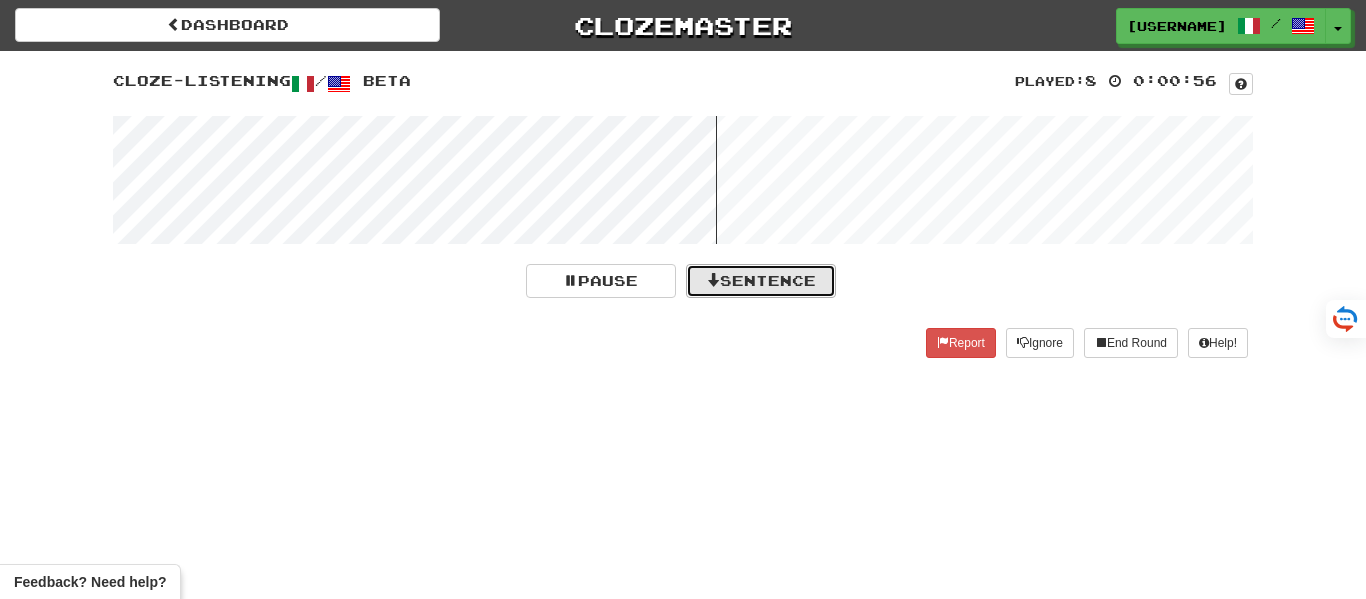click on "Sentence" at bounding box center (761, 281) 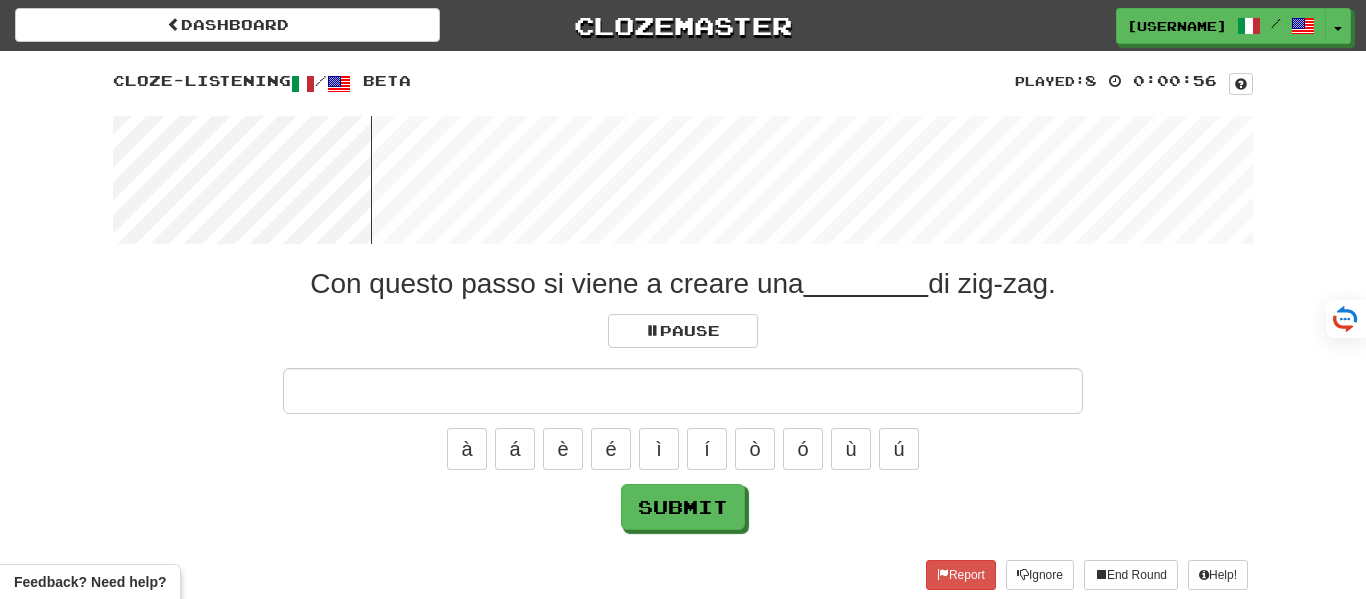 click at bounding box center (683, 391) 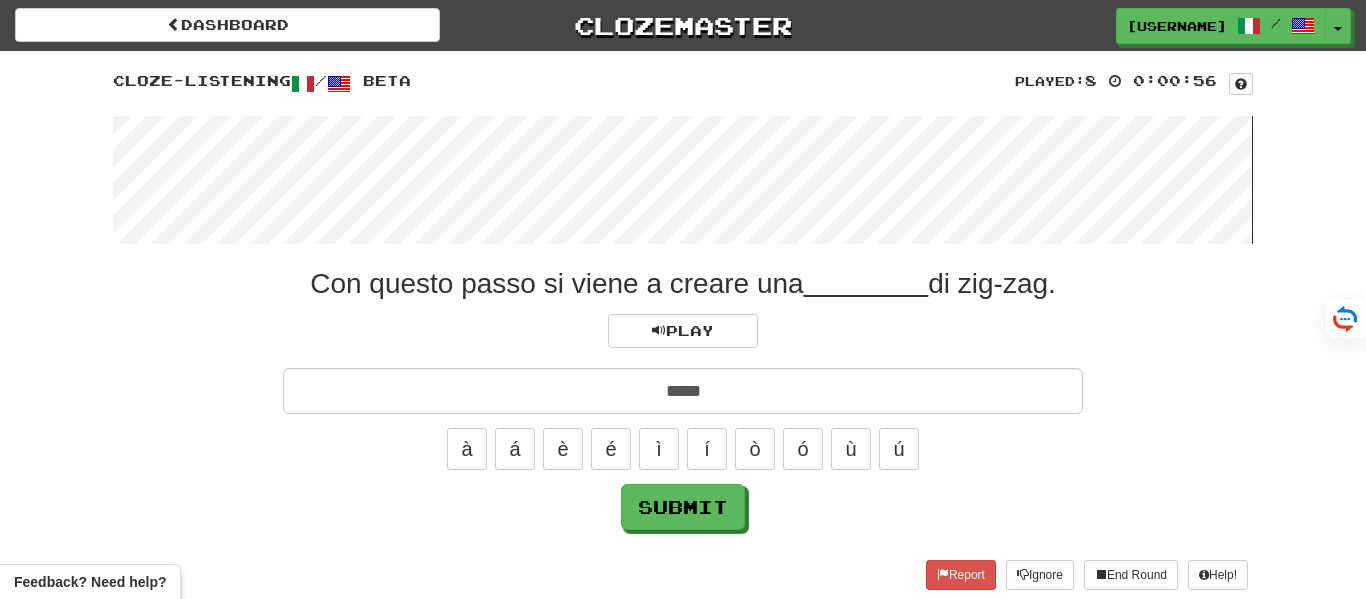 type on "*****" 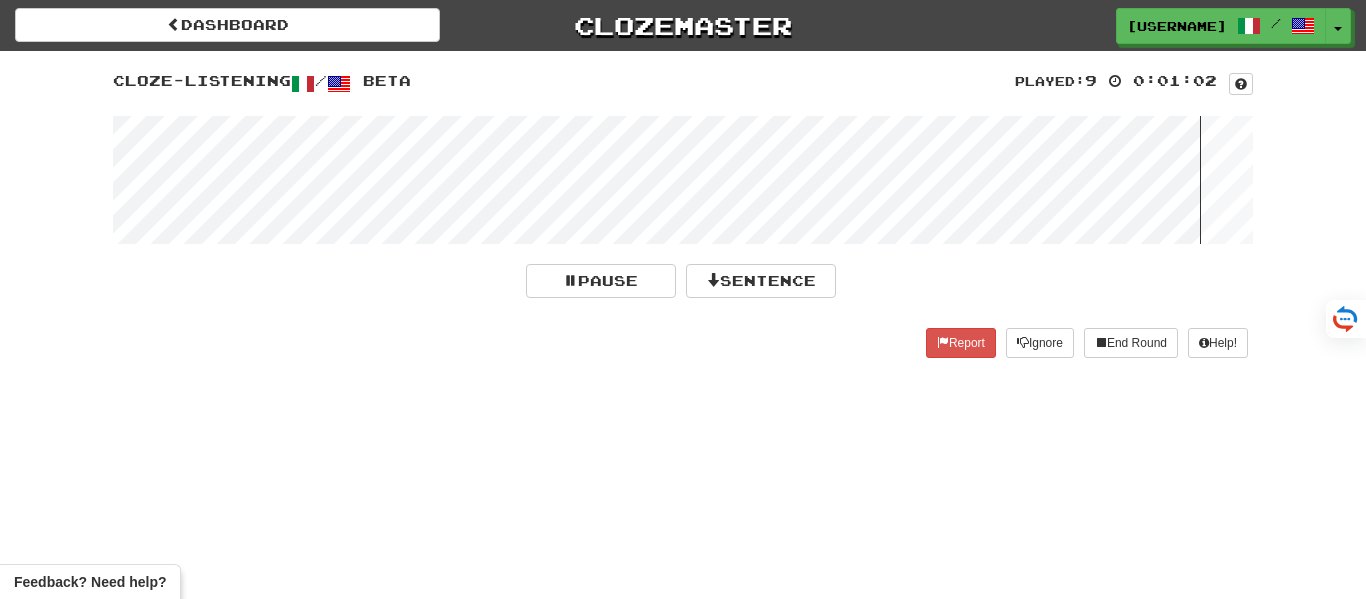 click at bounding box center (683, 180) 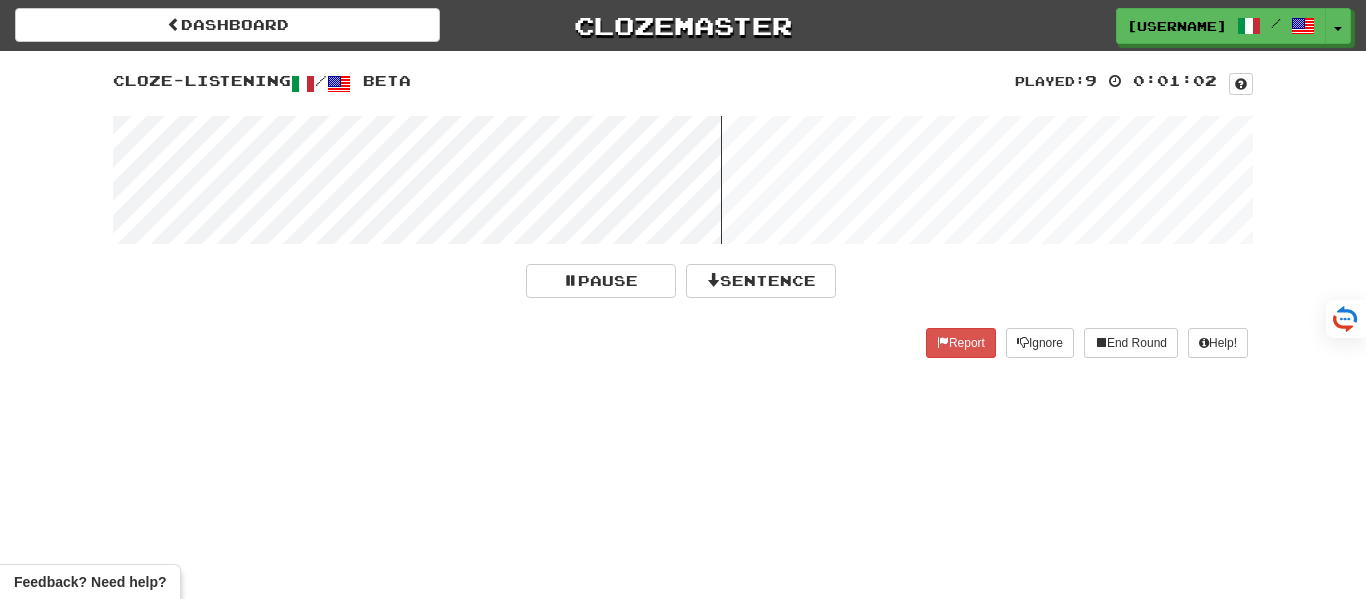 click at bounding box center [683, 180] 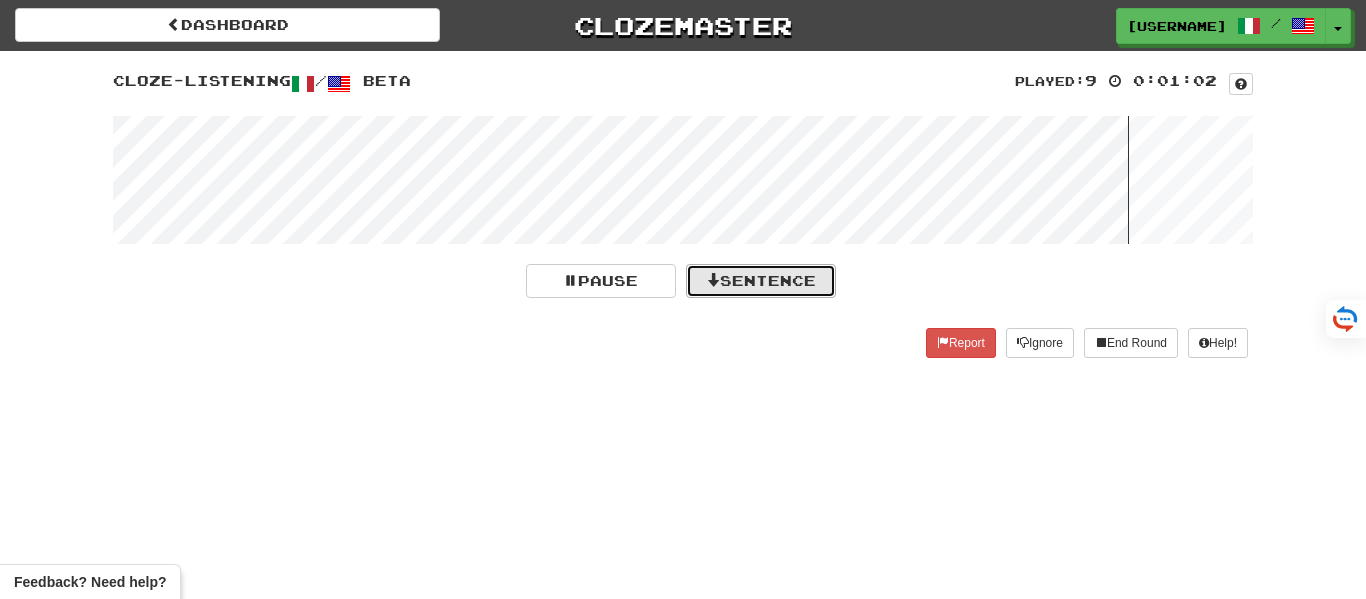 click on "Sentence" at bounding box center (761, 281) 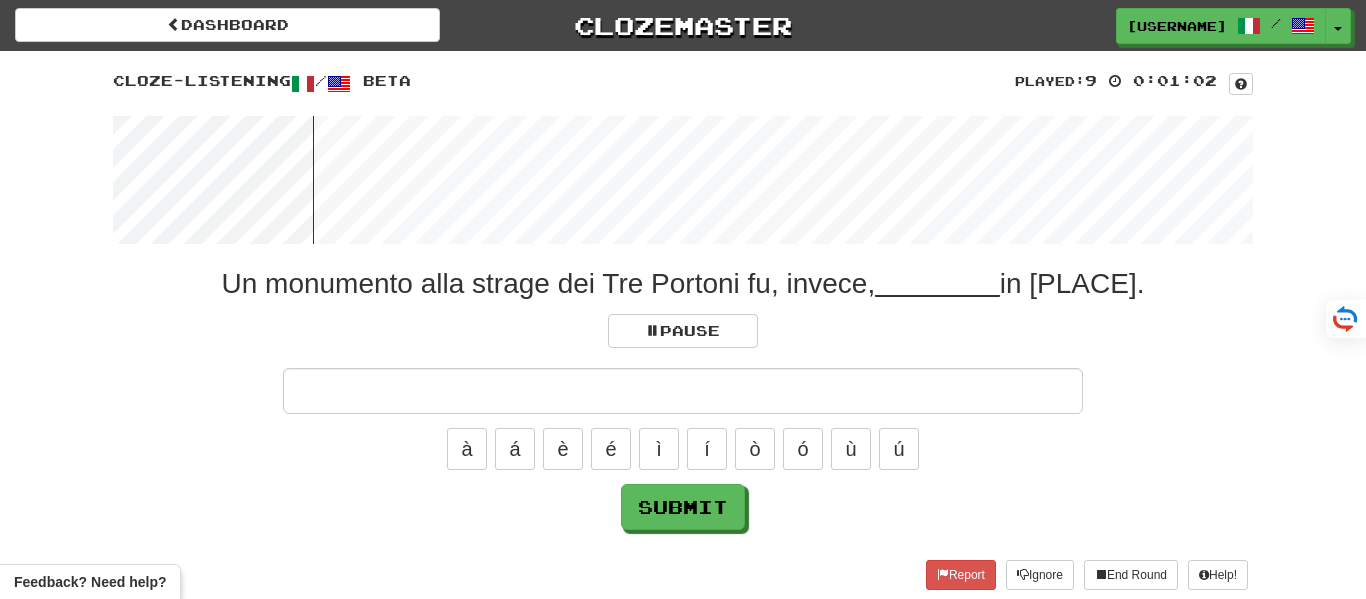 click at bounding box center [683, 391] 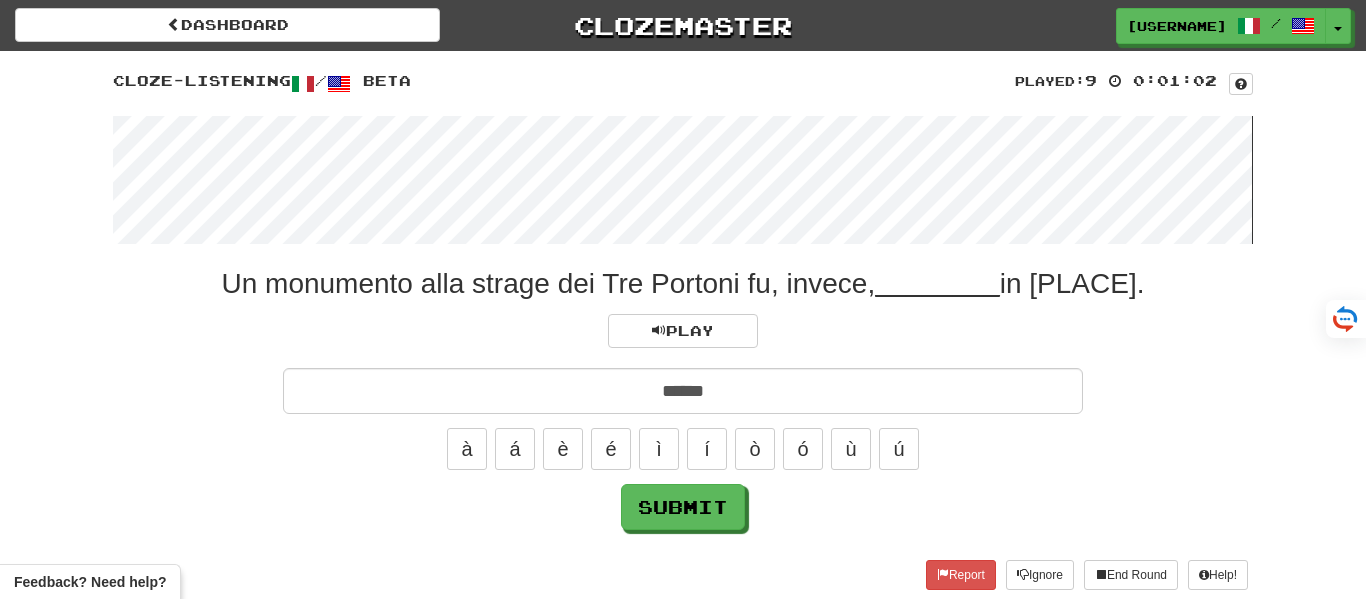 type on "******" 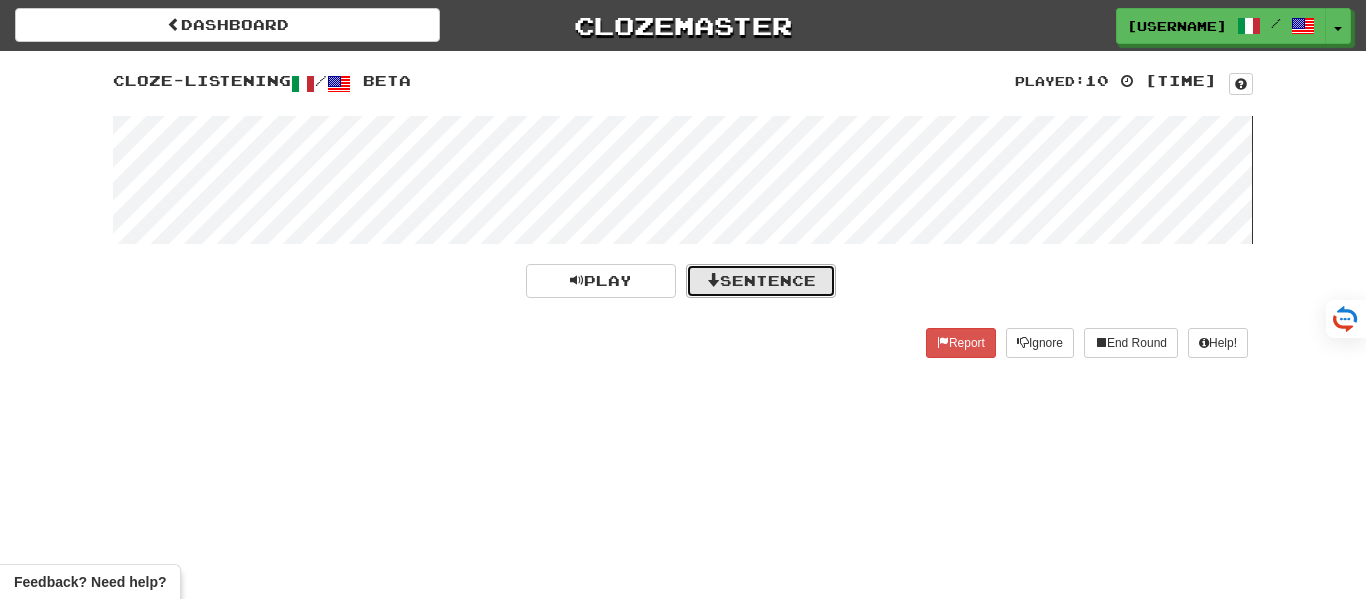click on "Sentence" at bounding box center (761, 281) 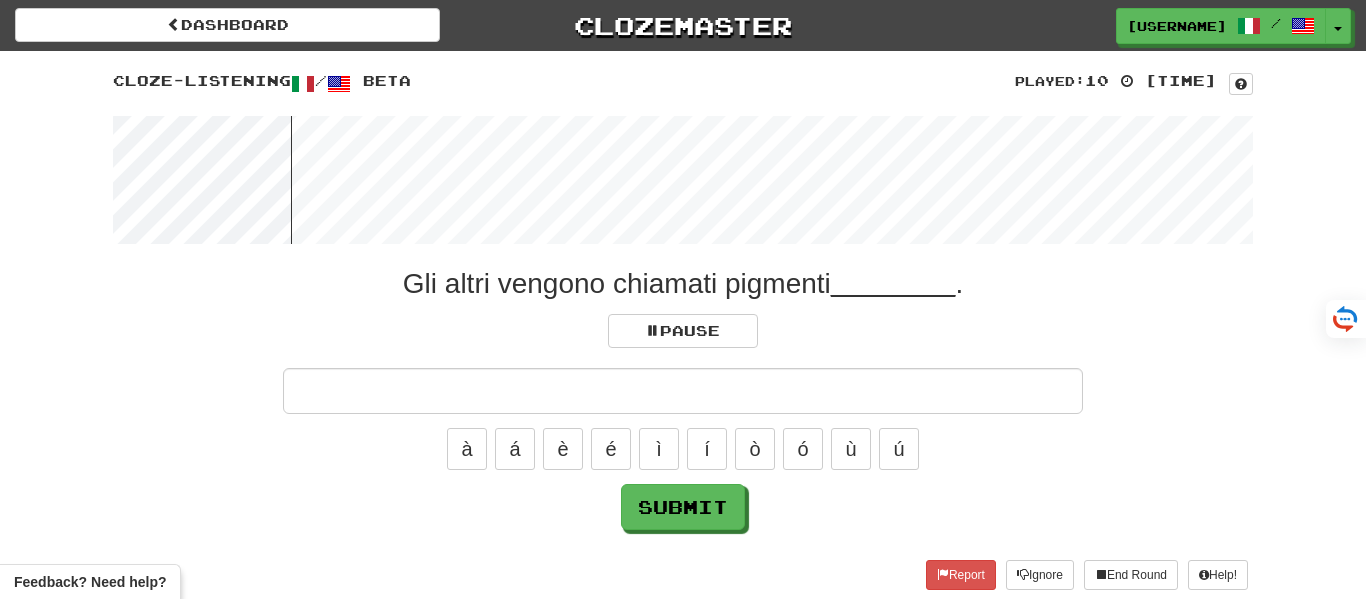 click at bounding box center (683, 391) 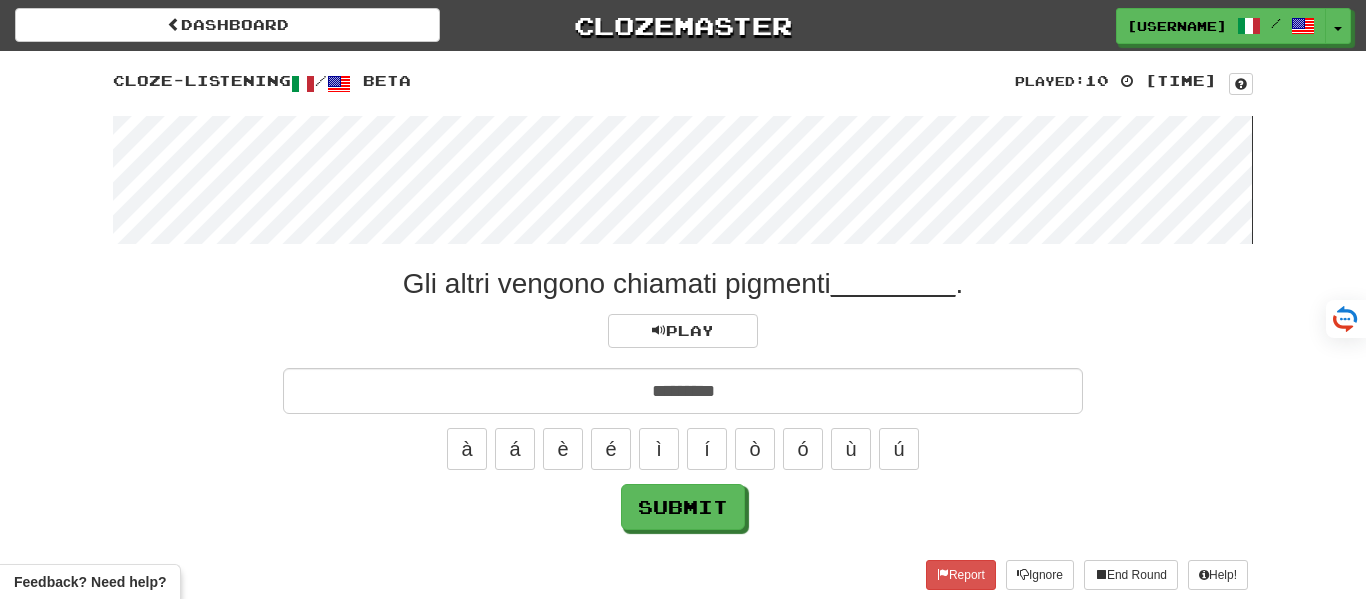 type on "*********" 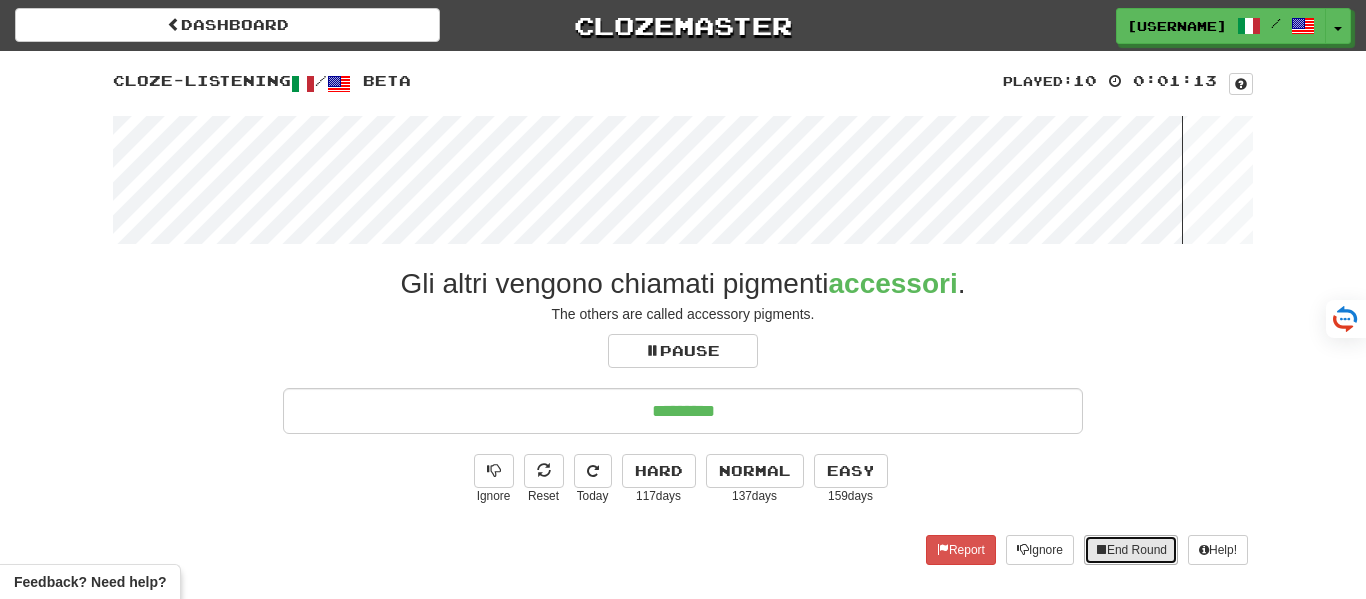 click on "End Round" at bounding box center (1131, 550) 